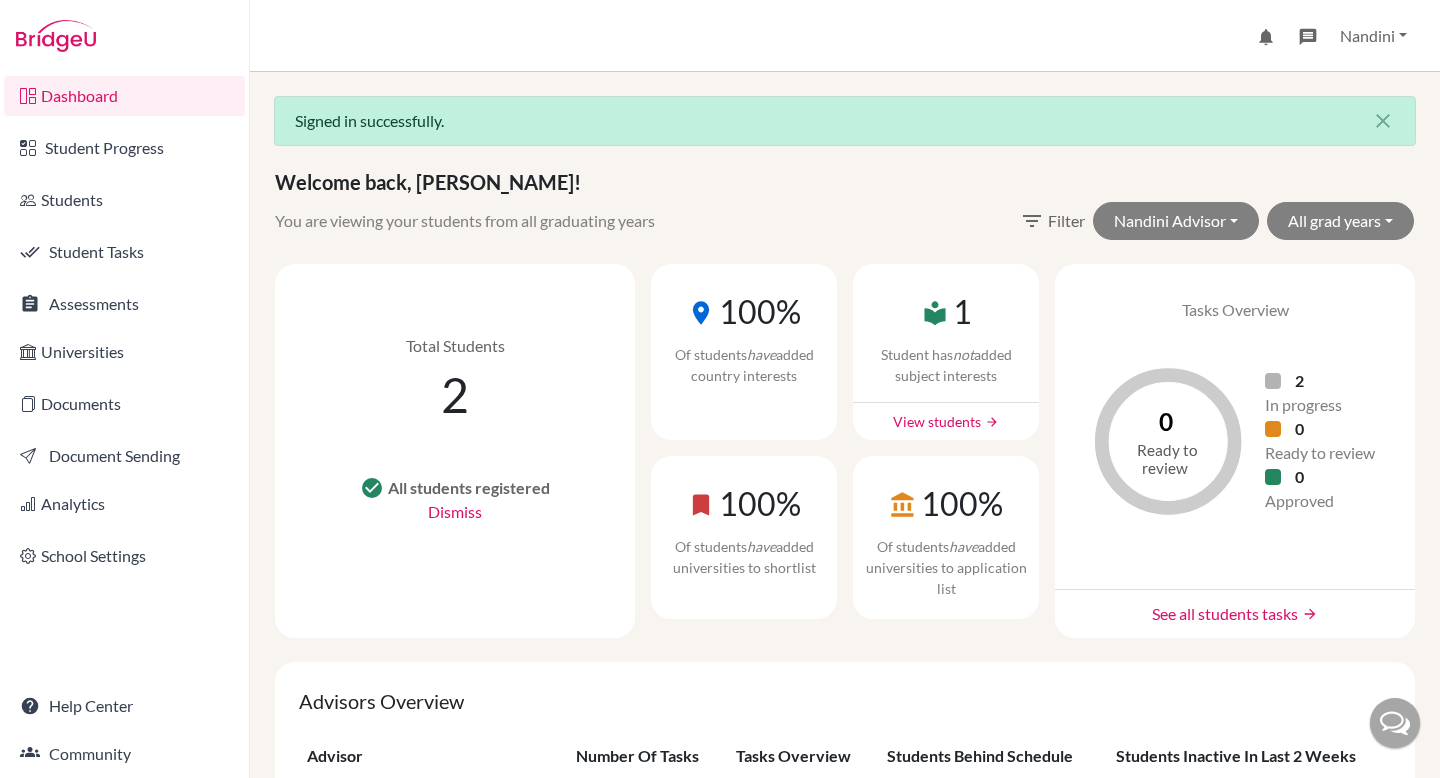 scroll, scrollTop: 0, scrollLeft: 0, axis: both 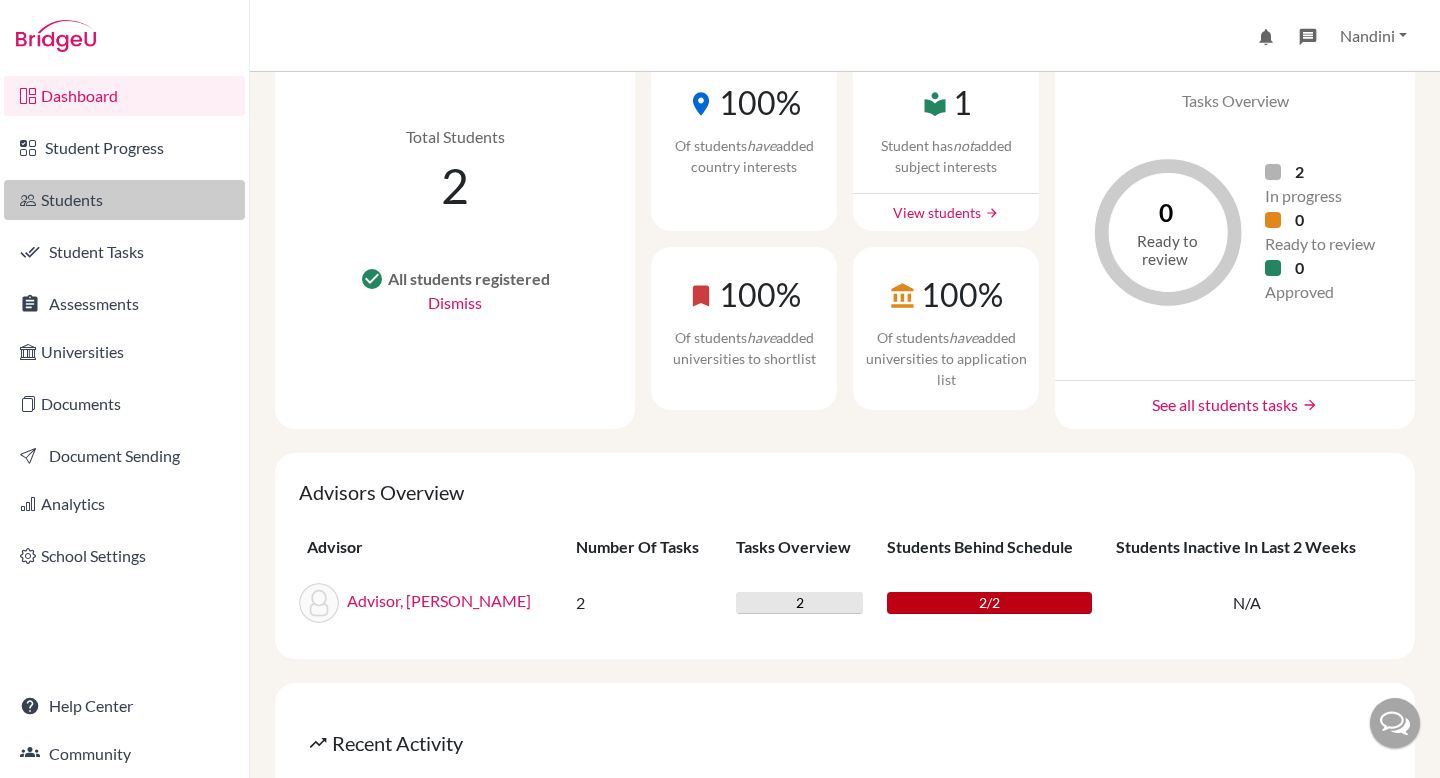 click on "Students" at bounding box center [124, 200] 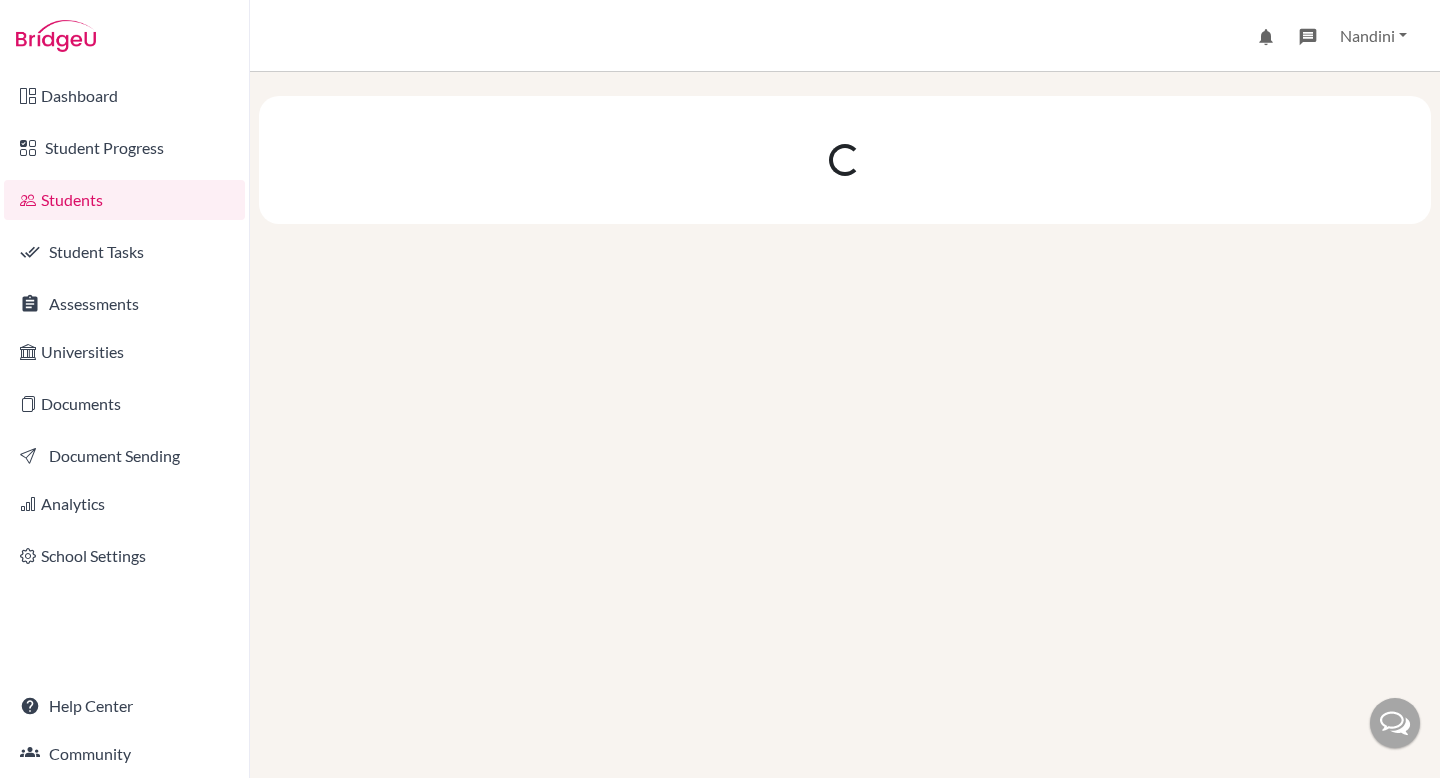 scroll, scrollTop: 0, scrollLeft: 0, axis: both 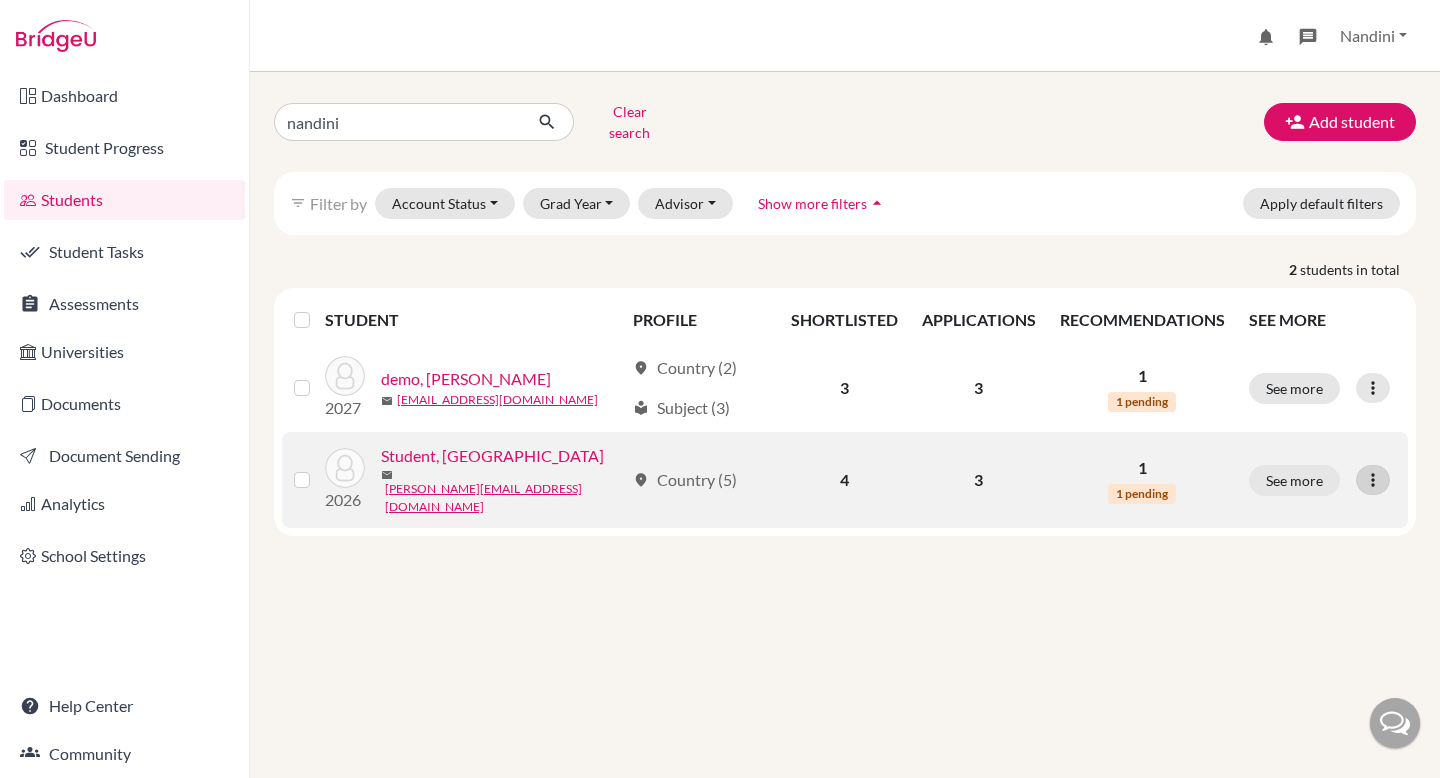 click at bounding box center [1373, 480] 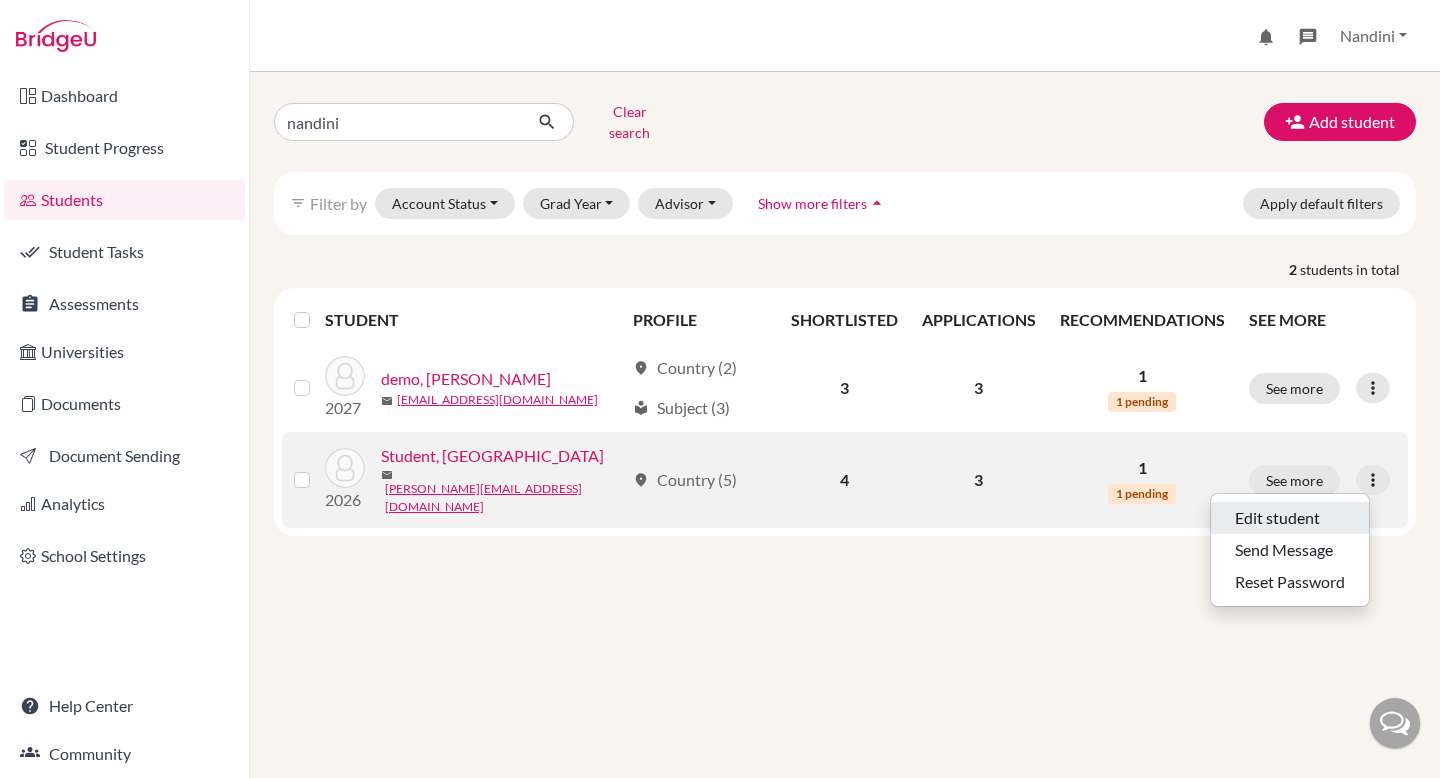 click on "Edit student" at bounding box center [1290, 518] 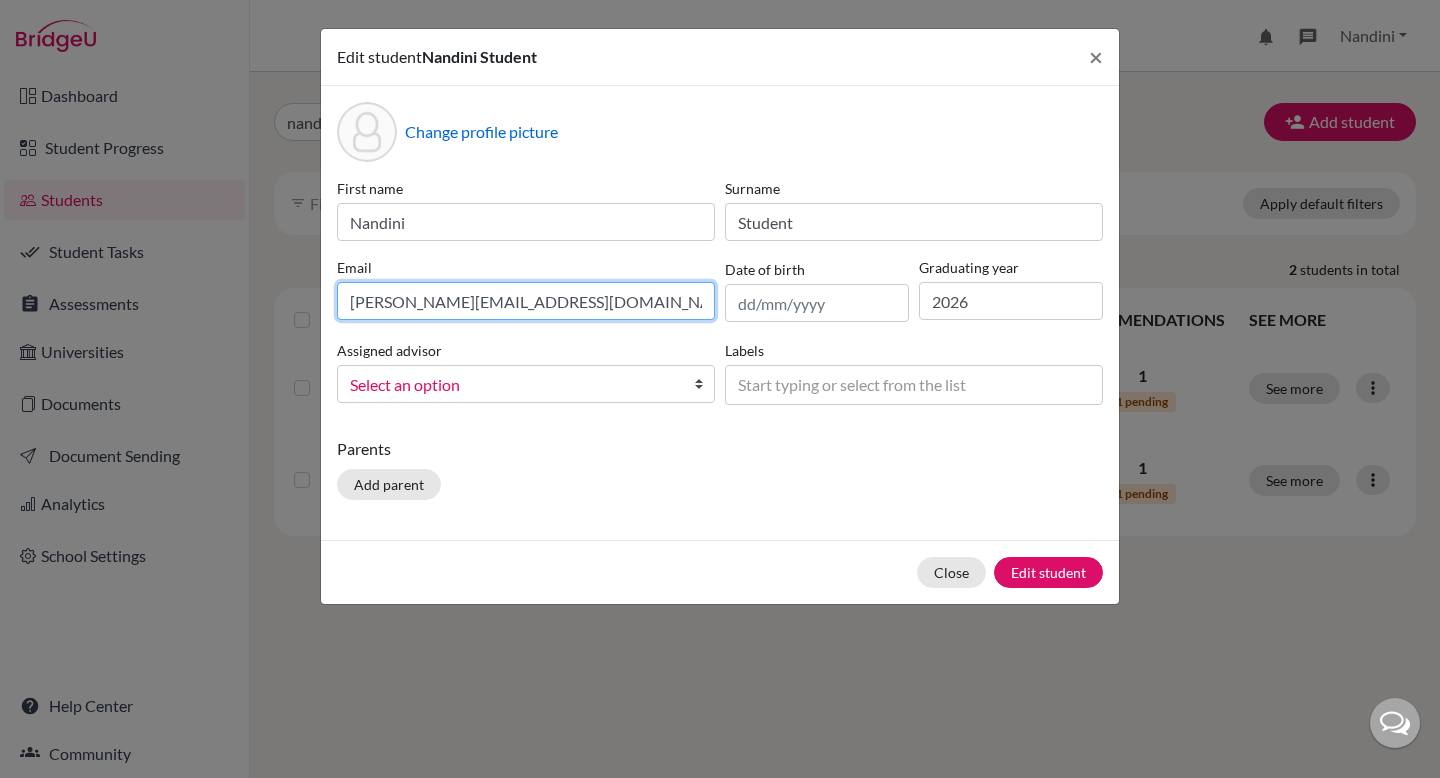 click on "[PERSON_NAME][EMAIL_ADDRESS][DOMAIN_NAME]" at bounding box center [526, 301] 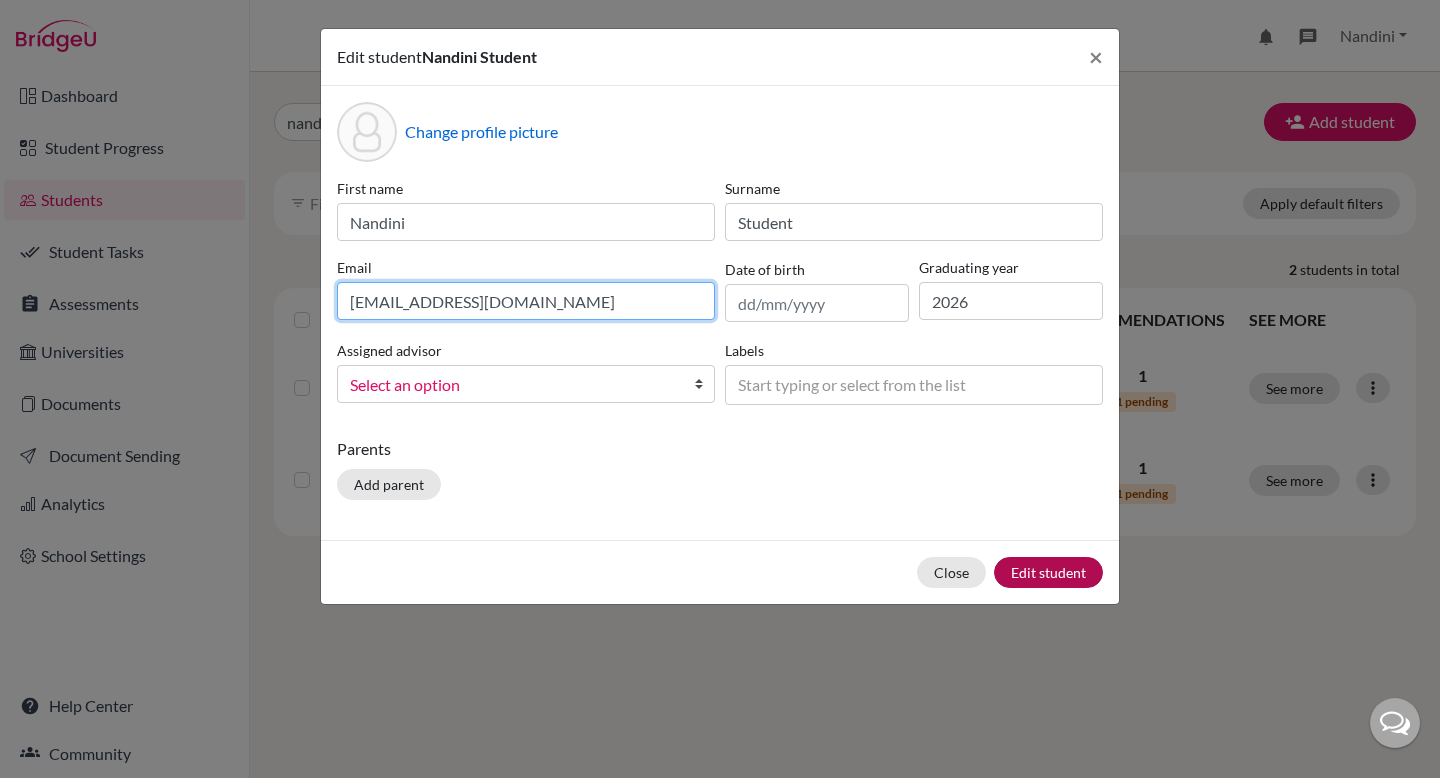 type on "nandini.gupta+demostudent1@cialfo.com.sg" 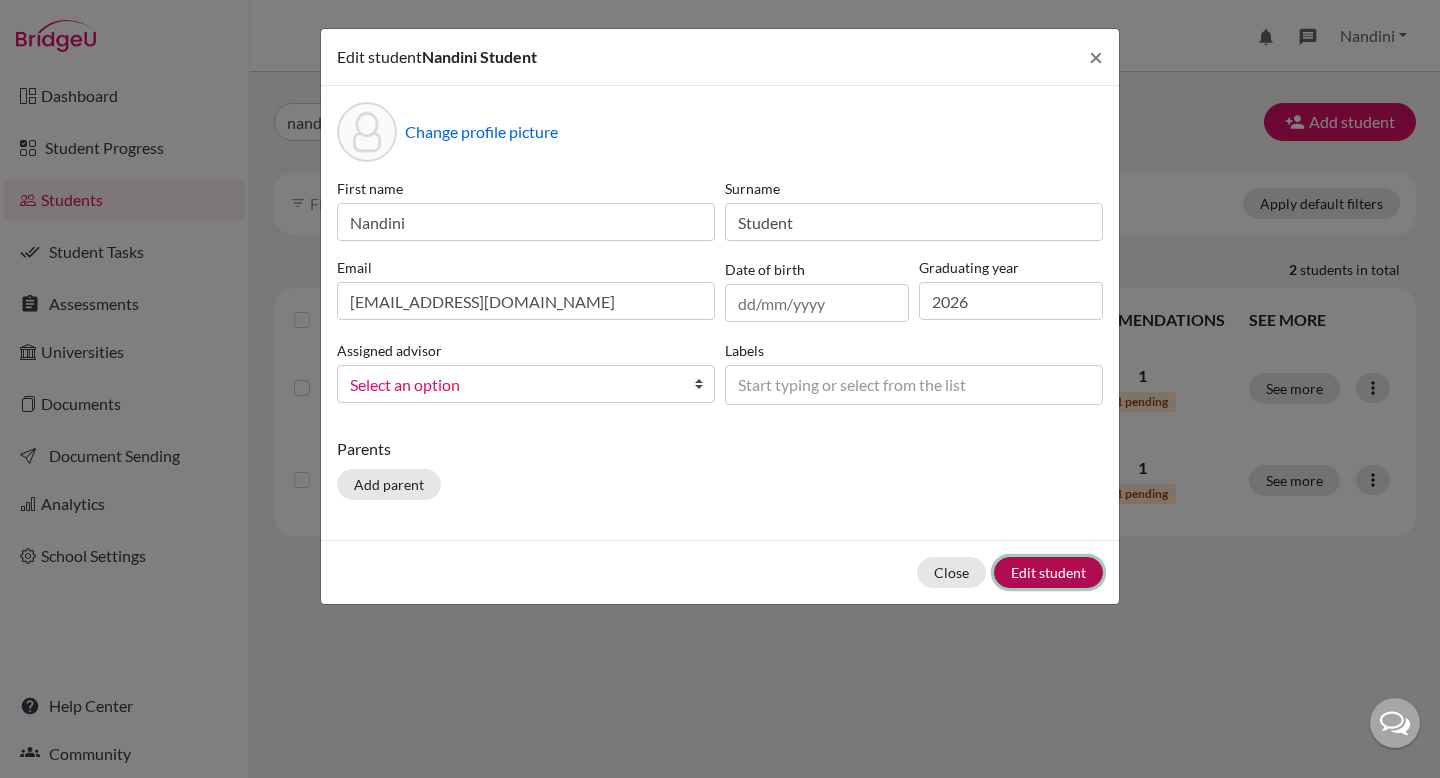 click on "Edit student" at bounding box center (1048, 572) 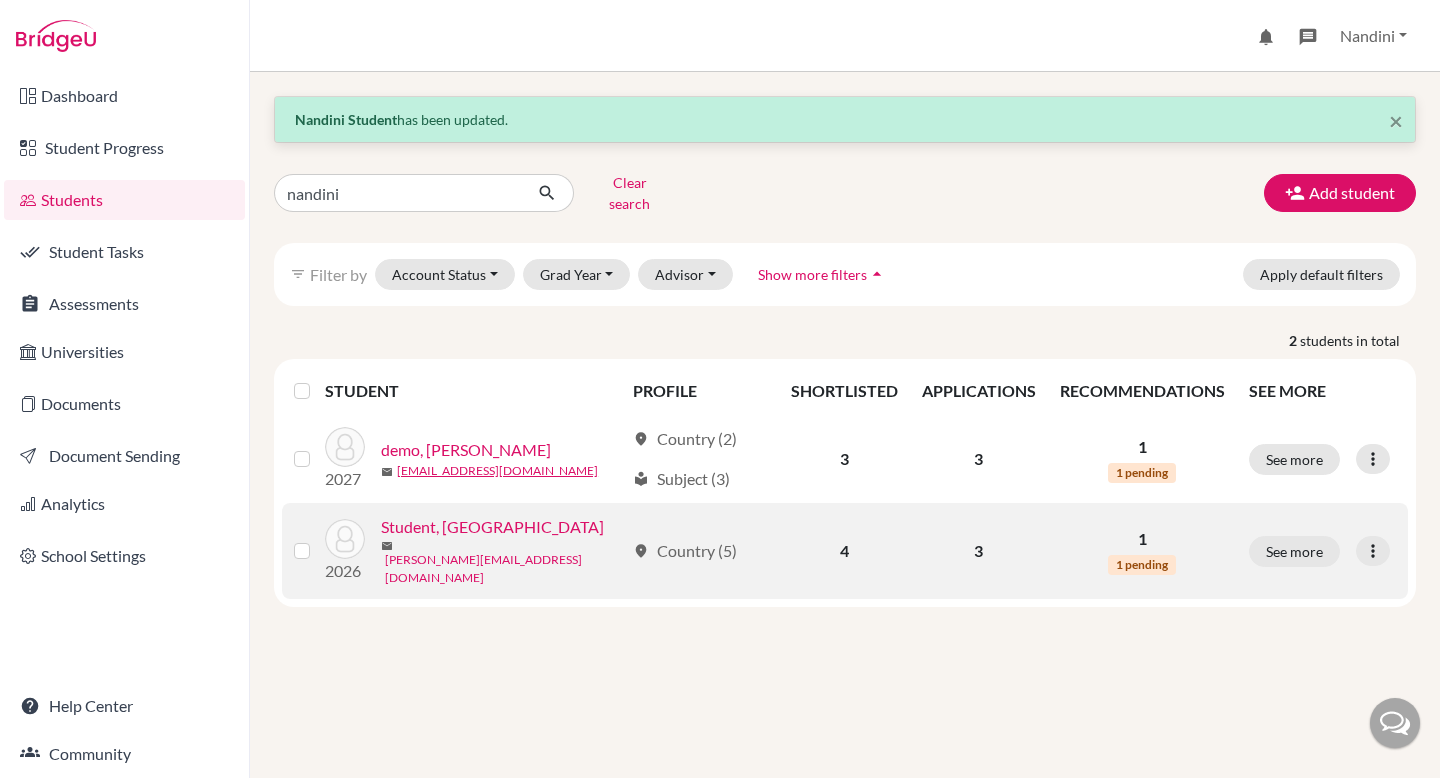 click on "nandini.gupta+demostudent@cialfo.com.sg" at bounding box center (504, 569) 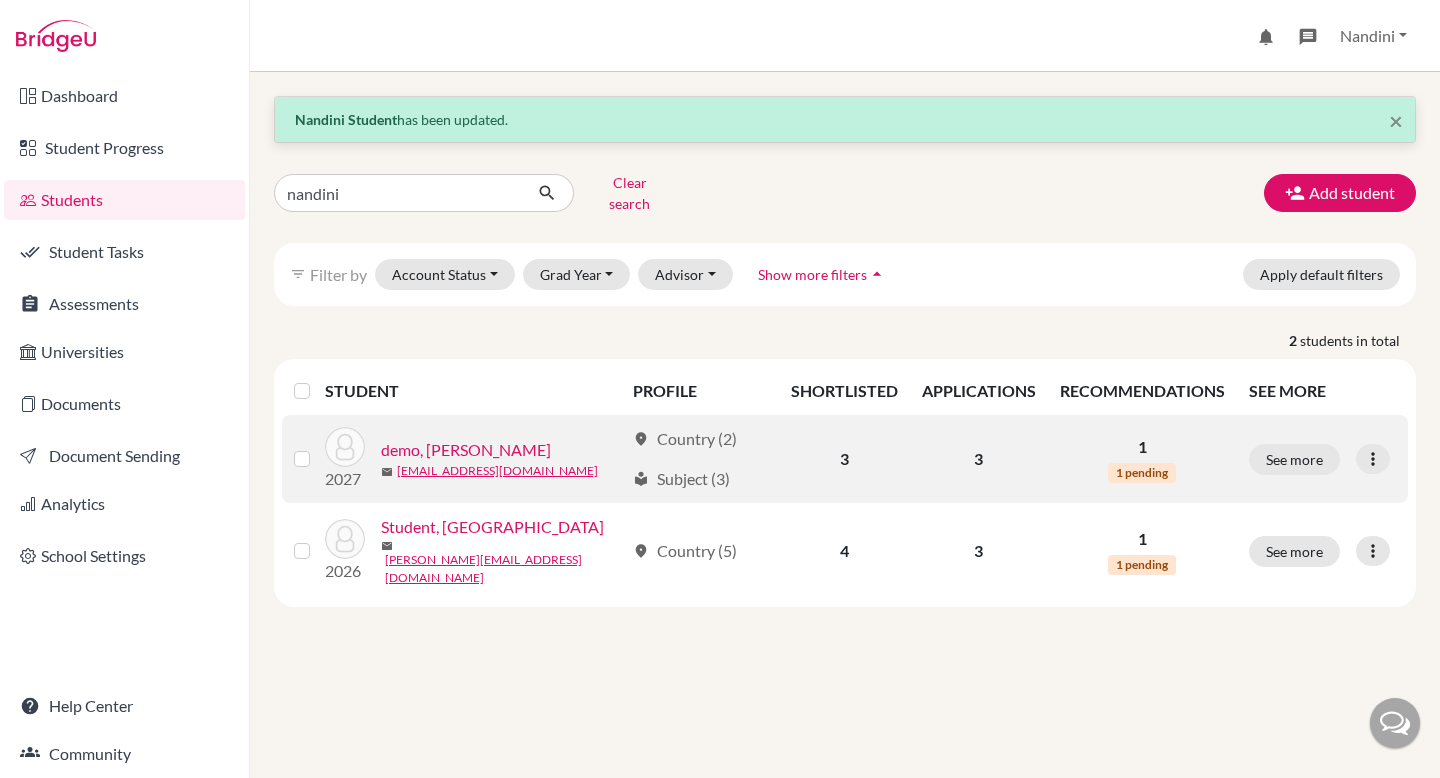 click on "demo, Nandini" at bounding box center (466, 450) 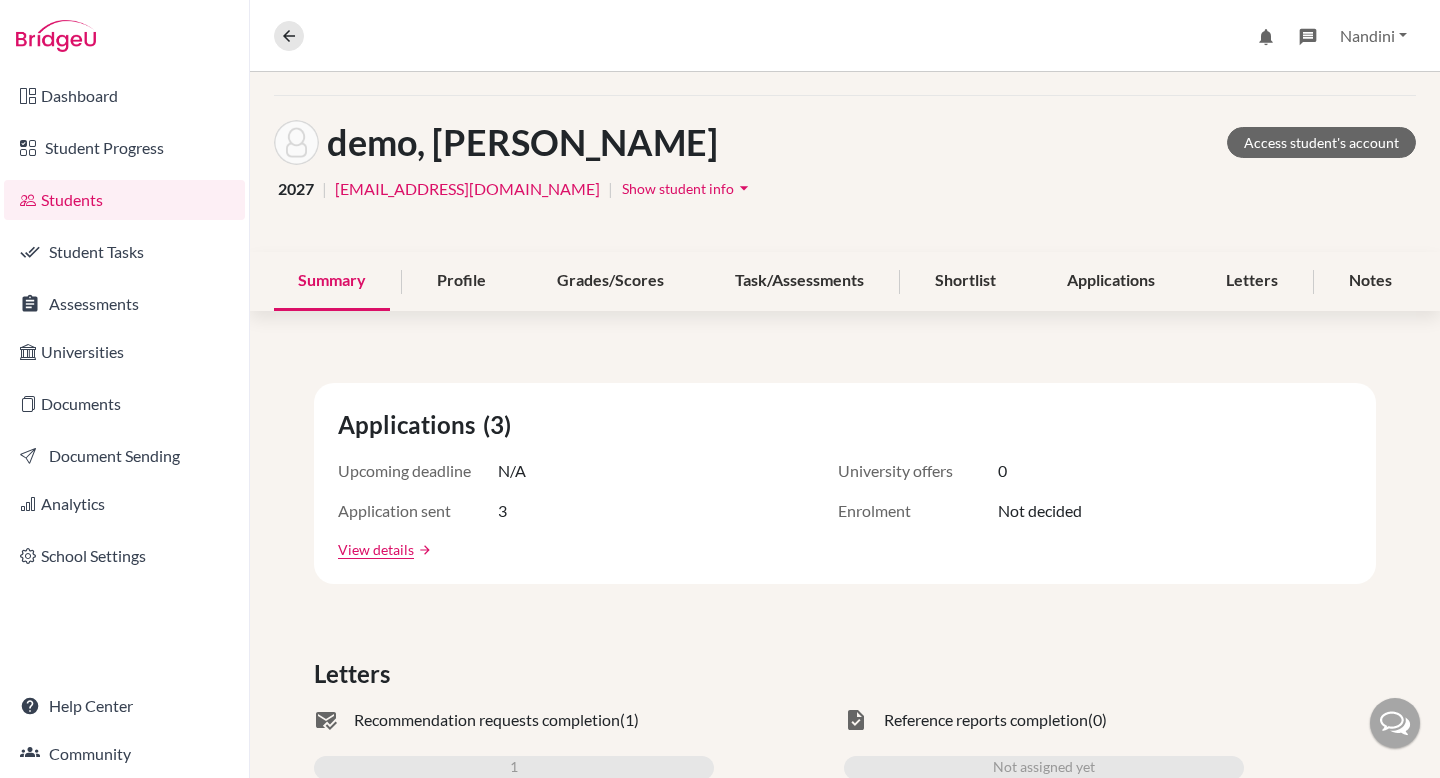 scroll, scrollTop: 0, scrollLeft: 0, axis: both 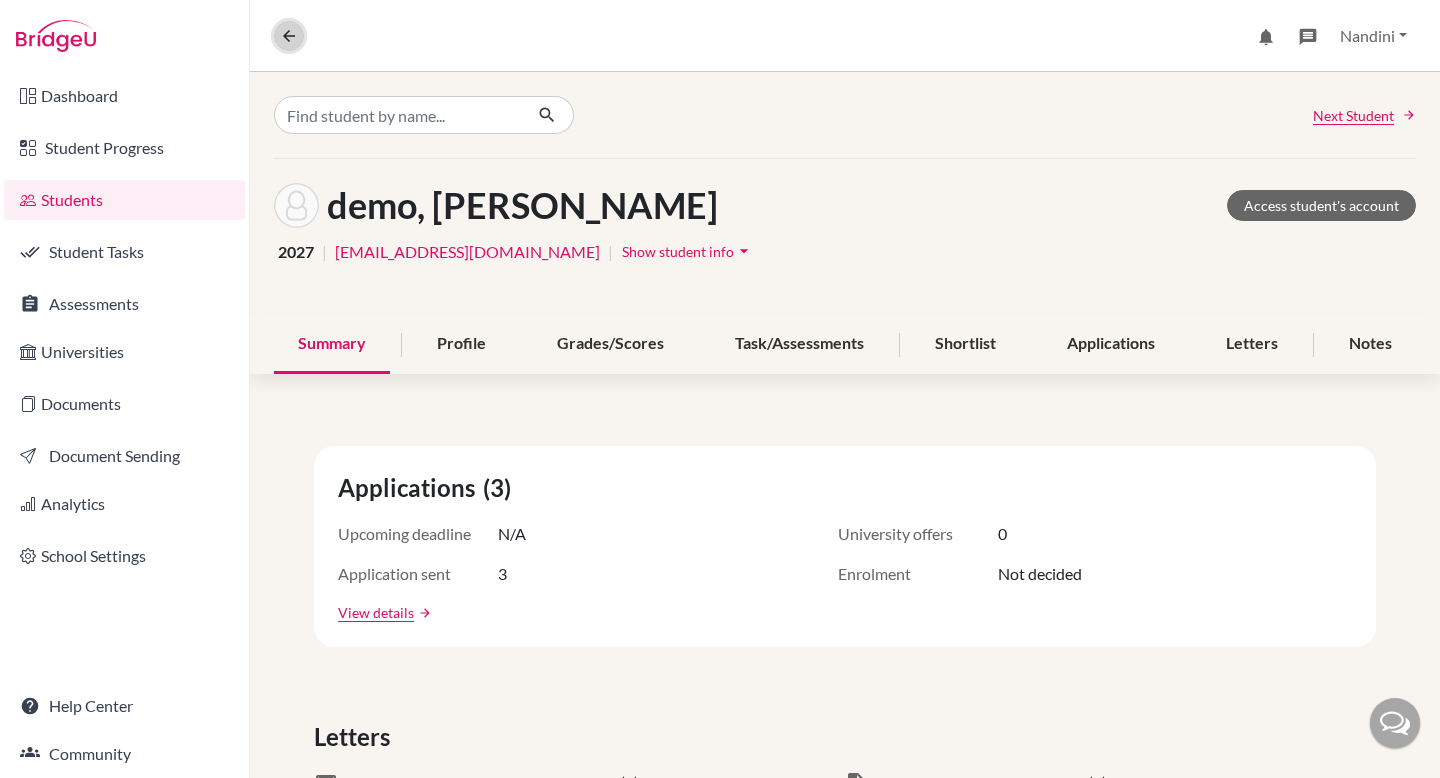click at bounding box center (289, 36) 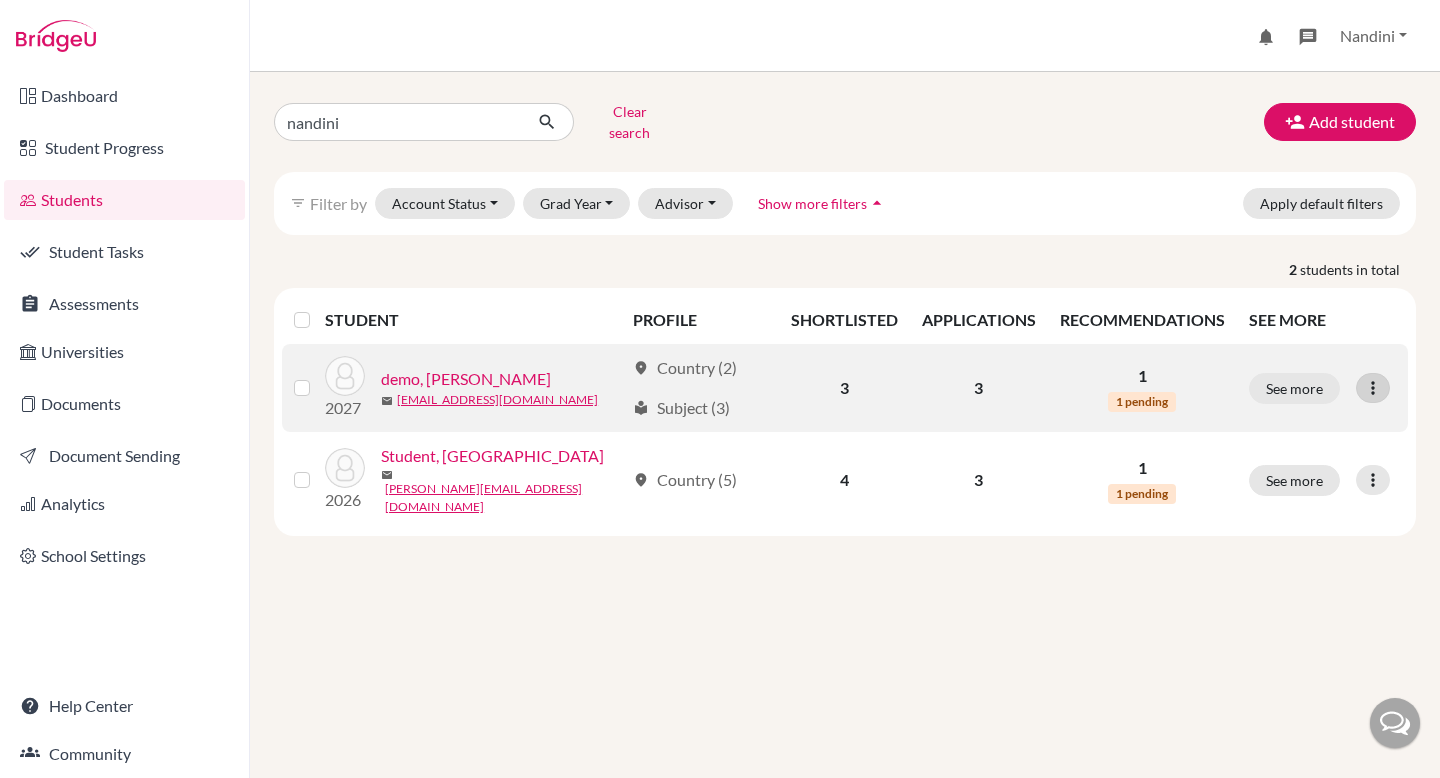 click at bounding box center [1373, 388] 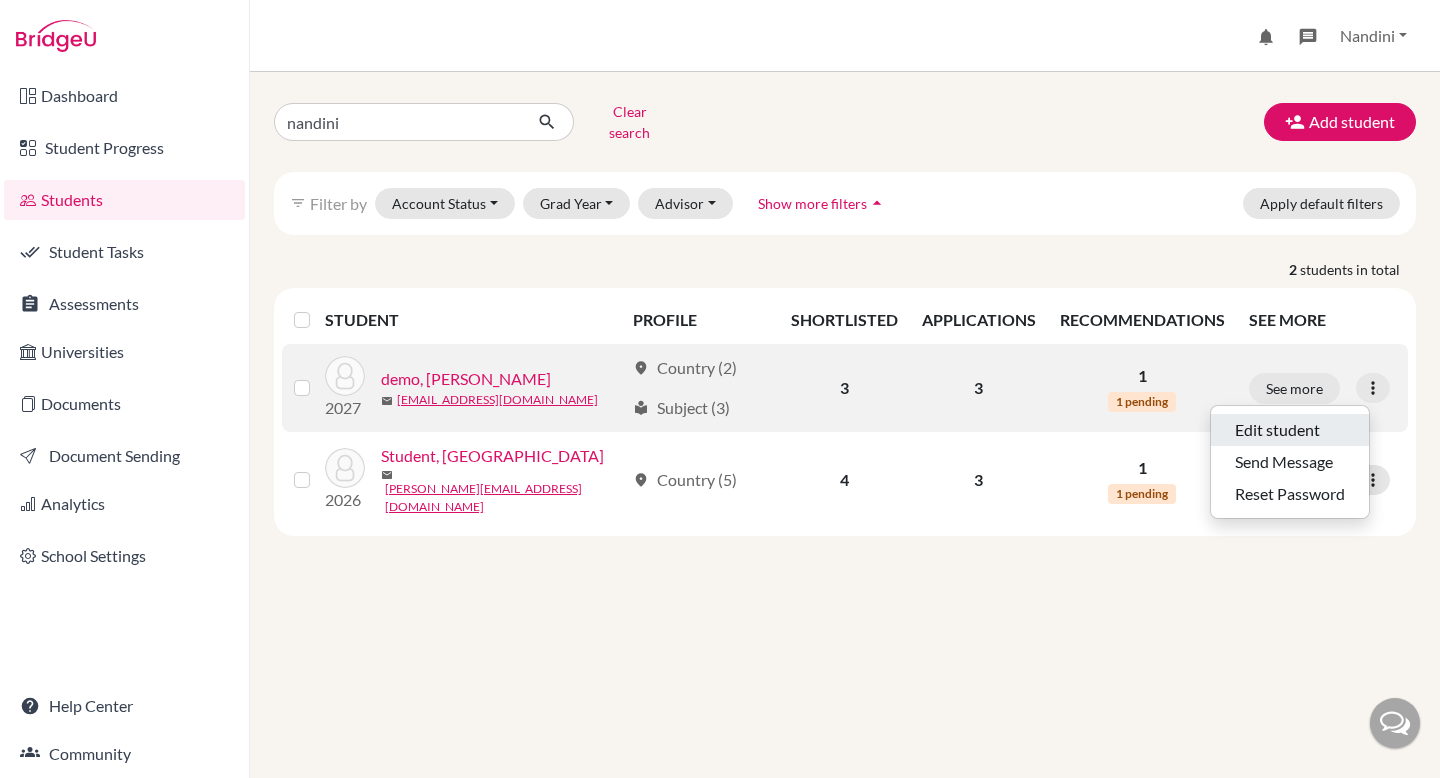 click on "Edit student" at bounding box center (1290, 430) 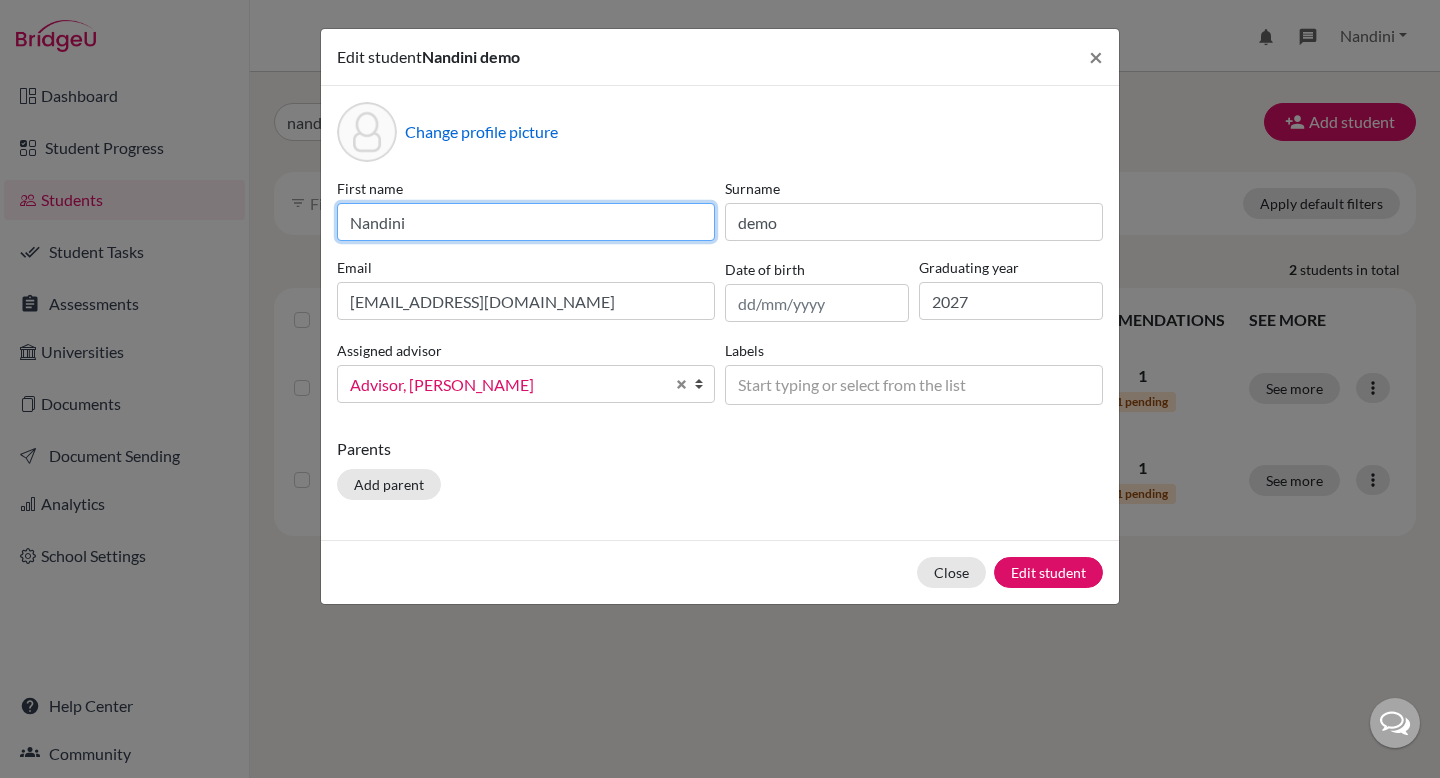 click on "Nandini" at bounding box center (526, 222) 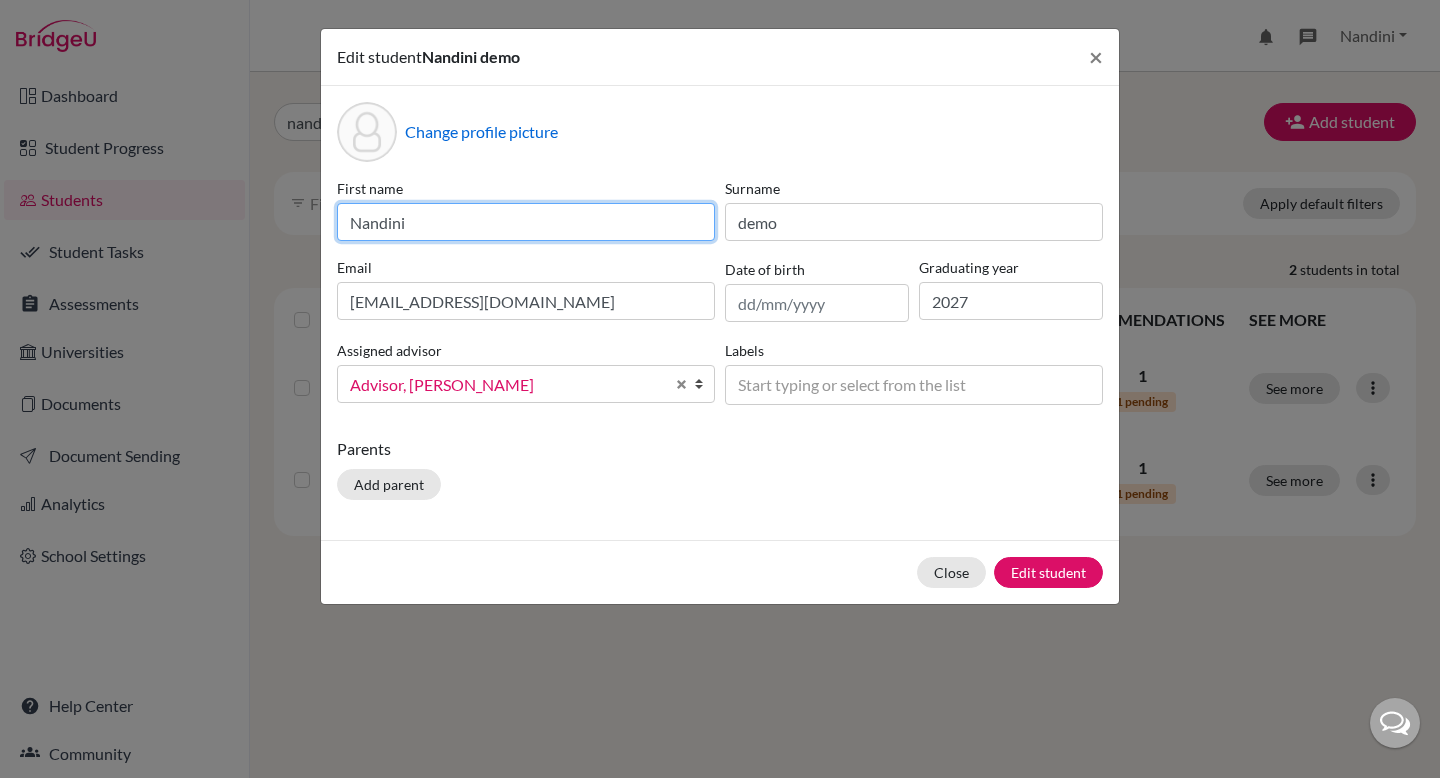 click on "Nandini" at bounding box center [526, 222] 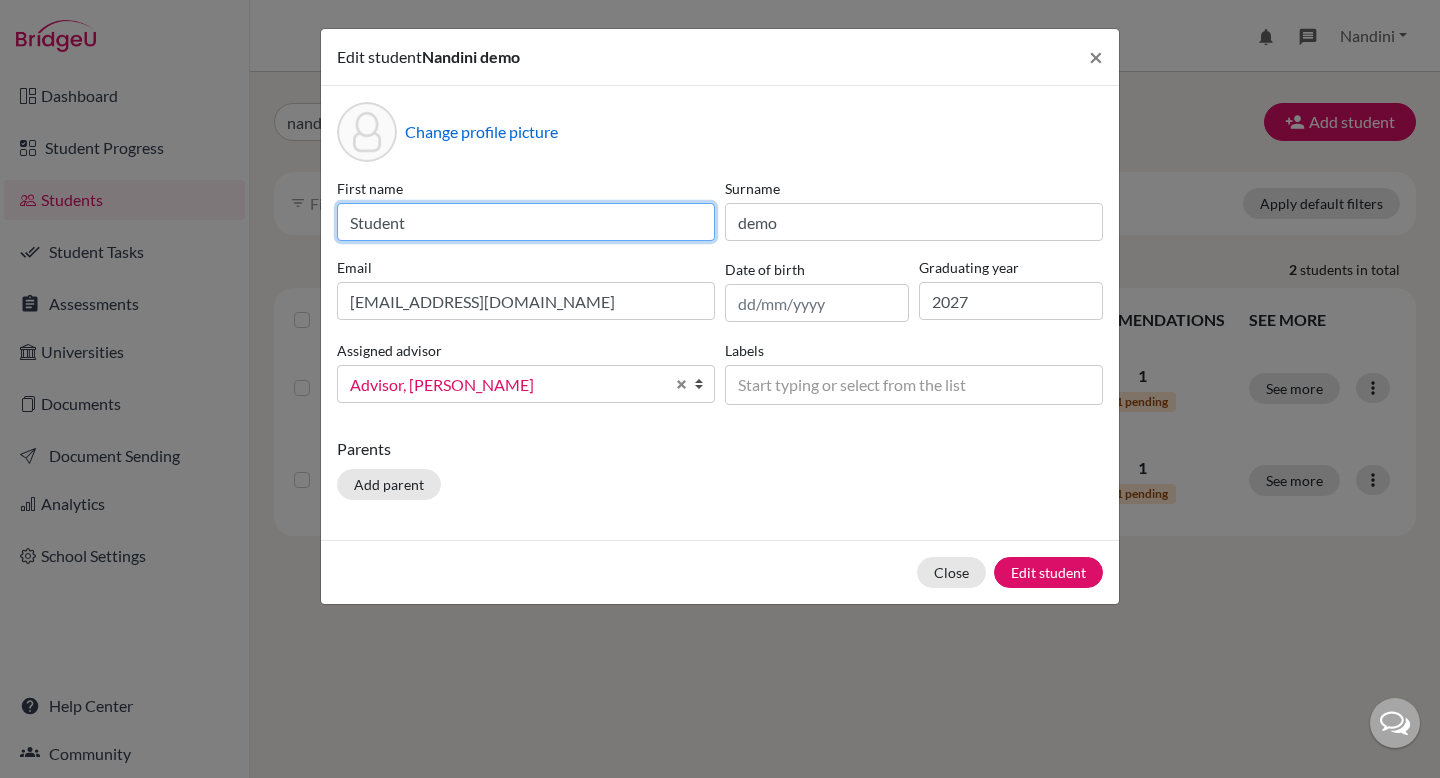 type on "Student" 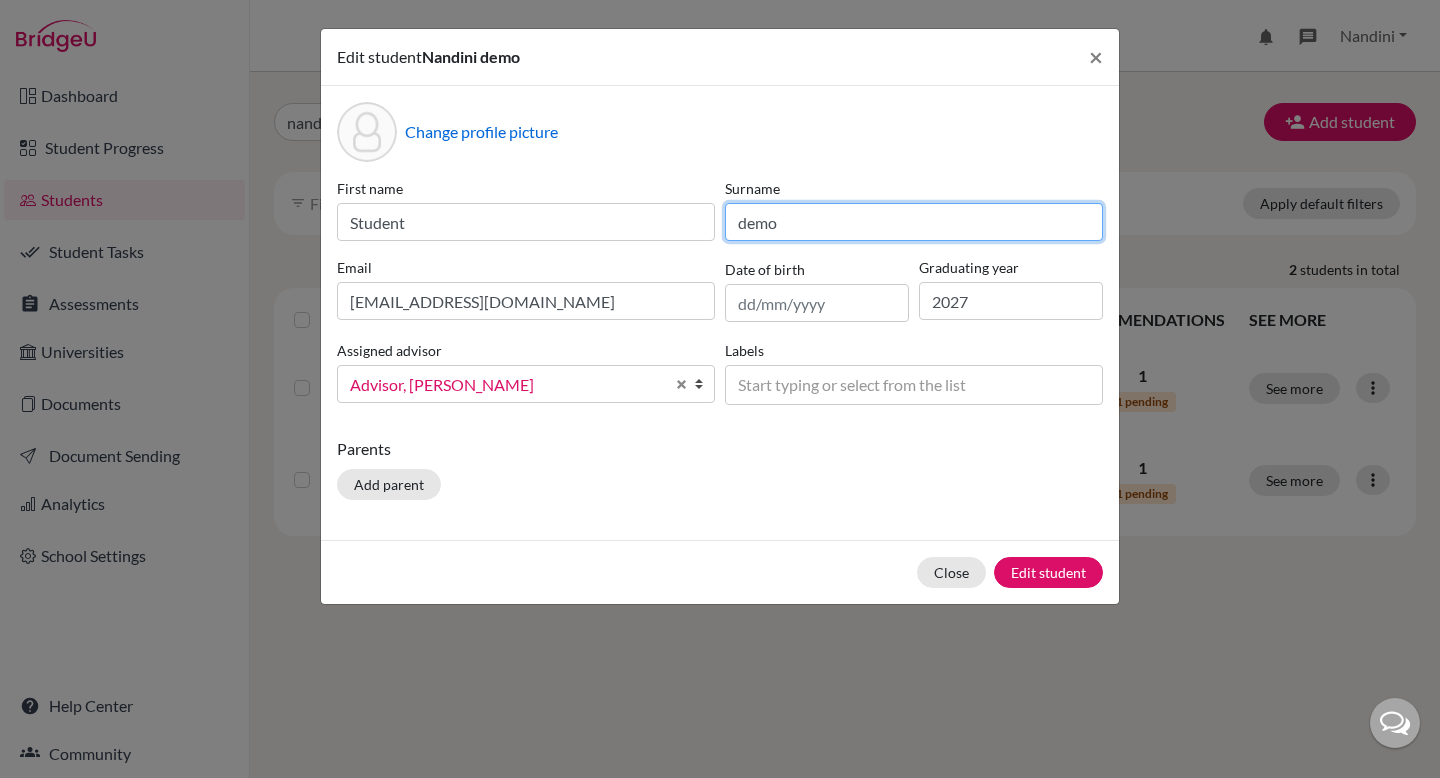 click on "demo" at bounding box center [914, 222] 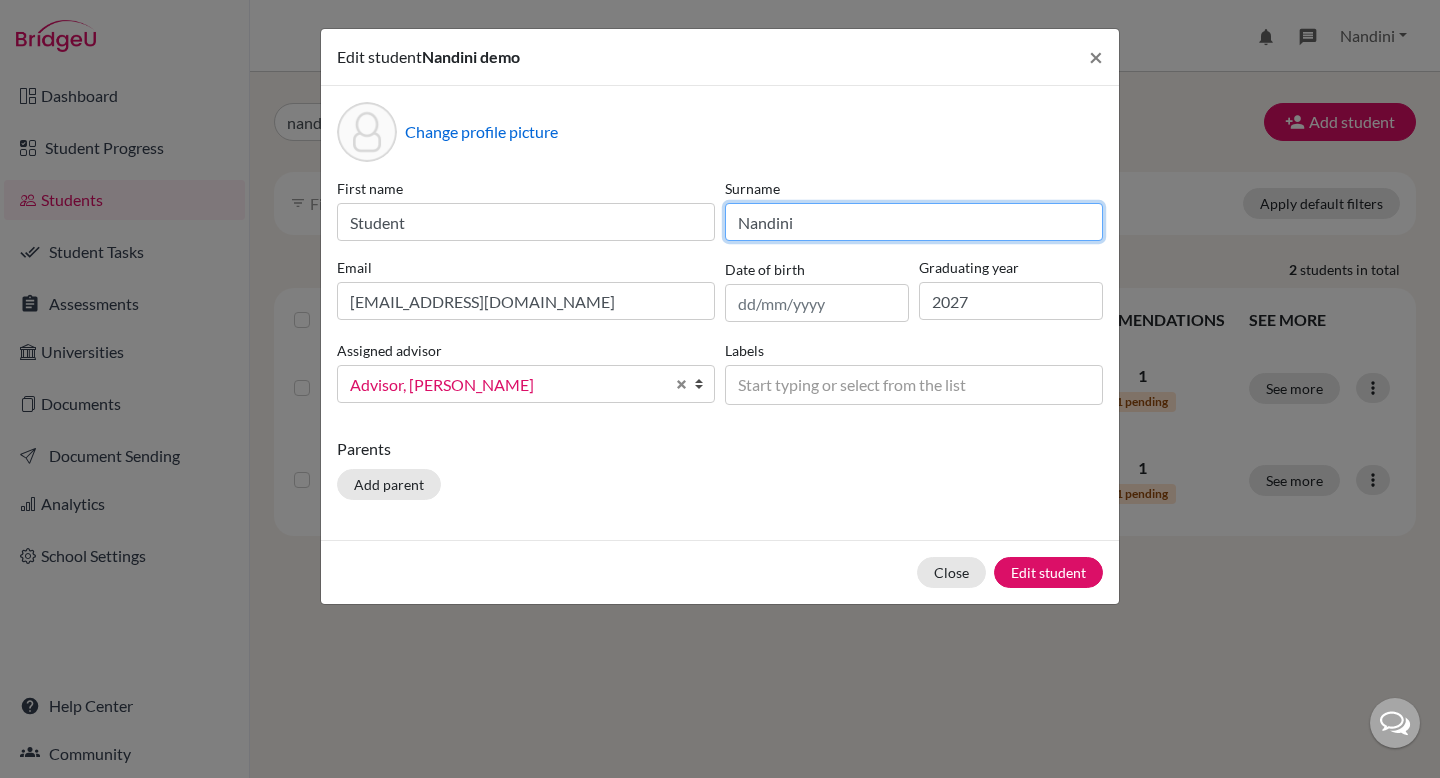 type on "Nandini" 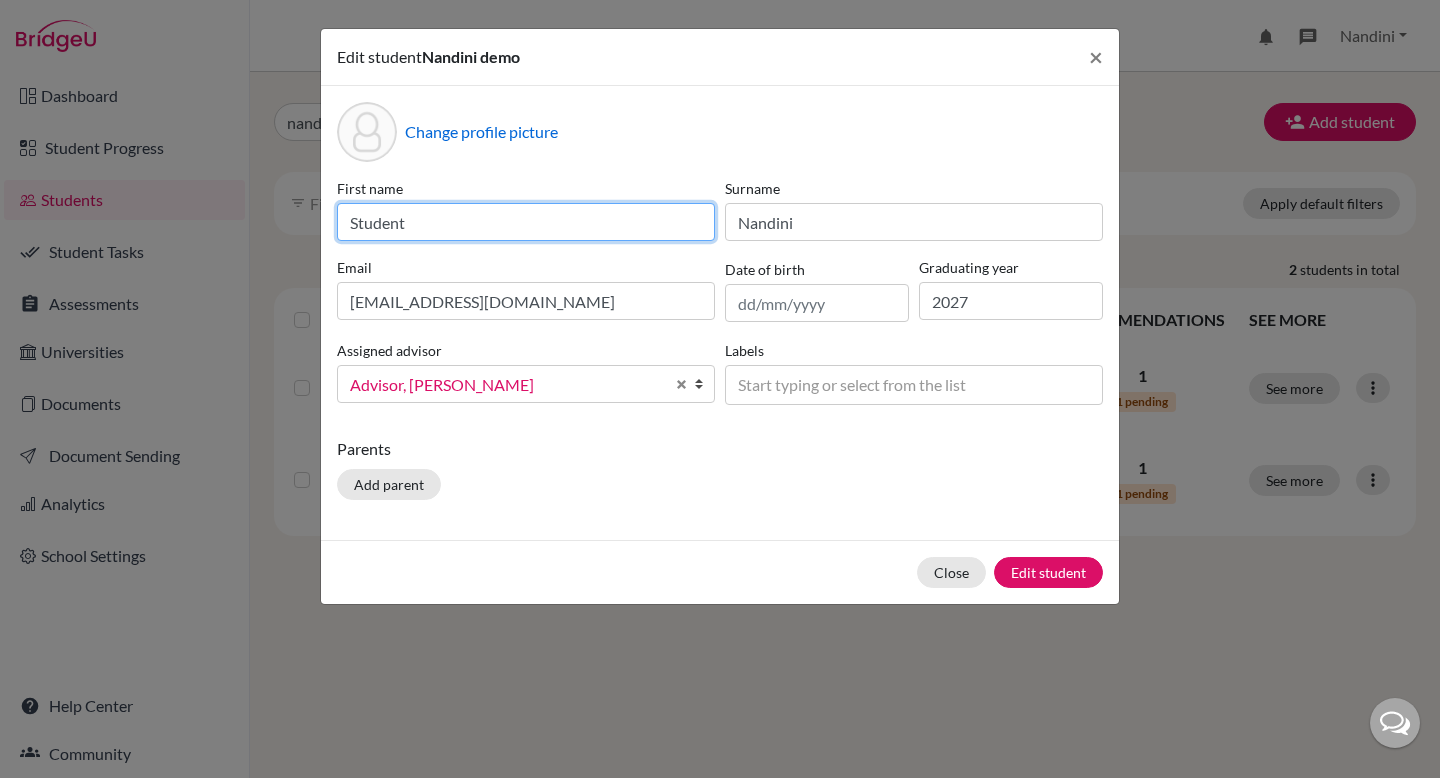 click on "Student" at bounding box center [526, 222] 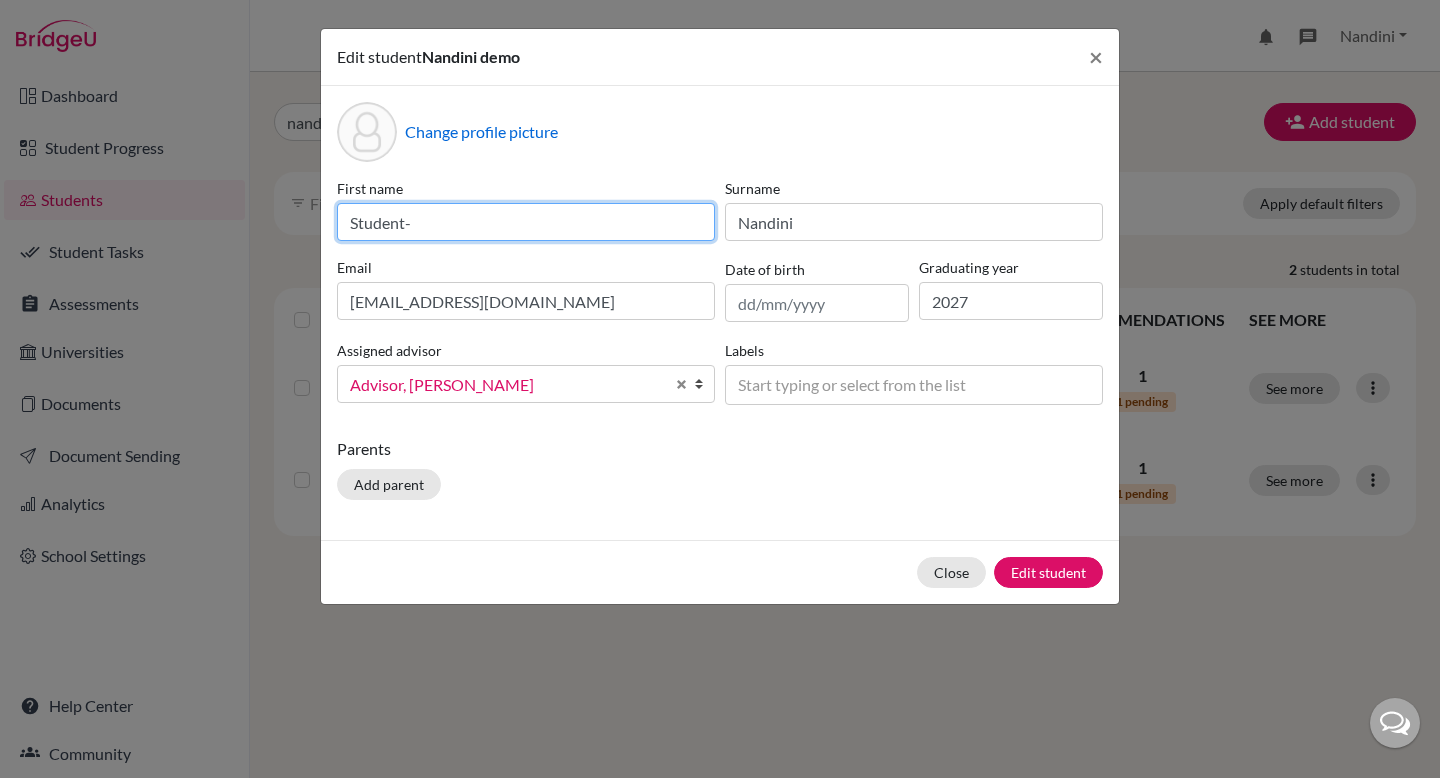 type on "Student-" 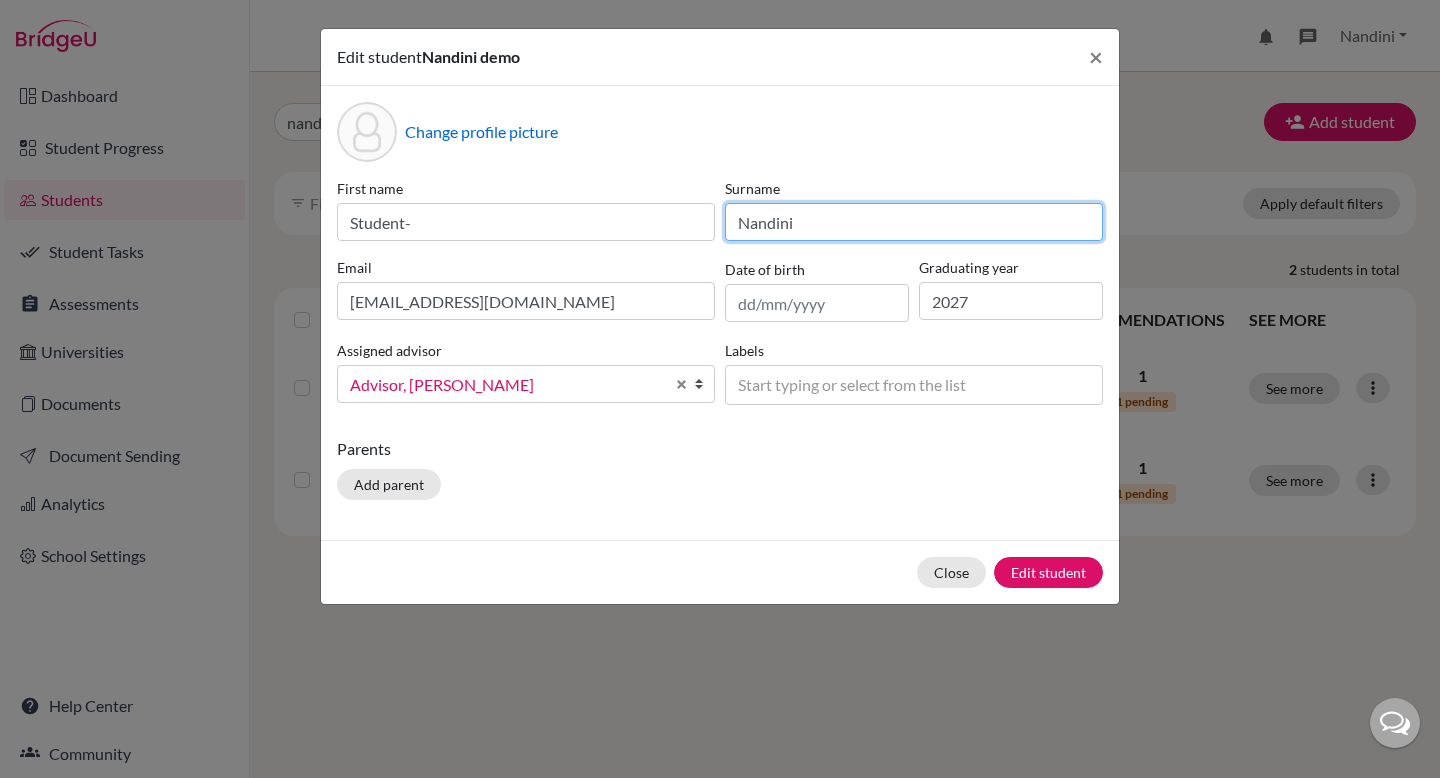 click on "Nandini" at bounding box center (914, 222) 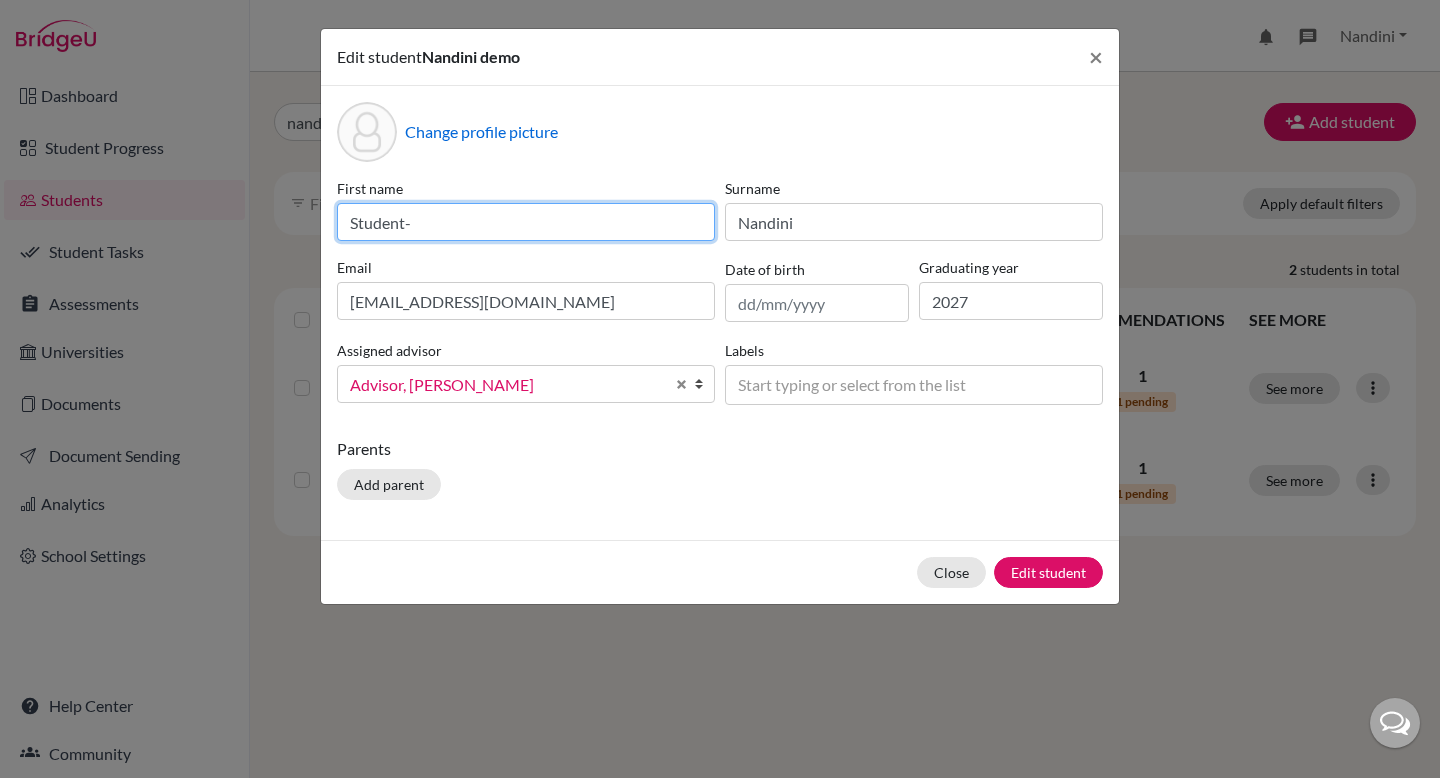 click on "Student-" at bounding box center [526, 222] 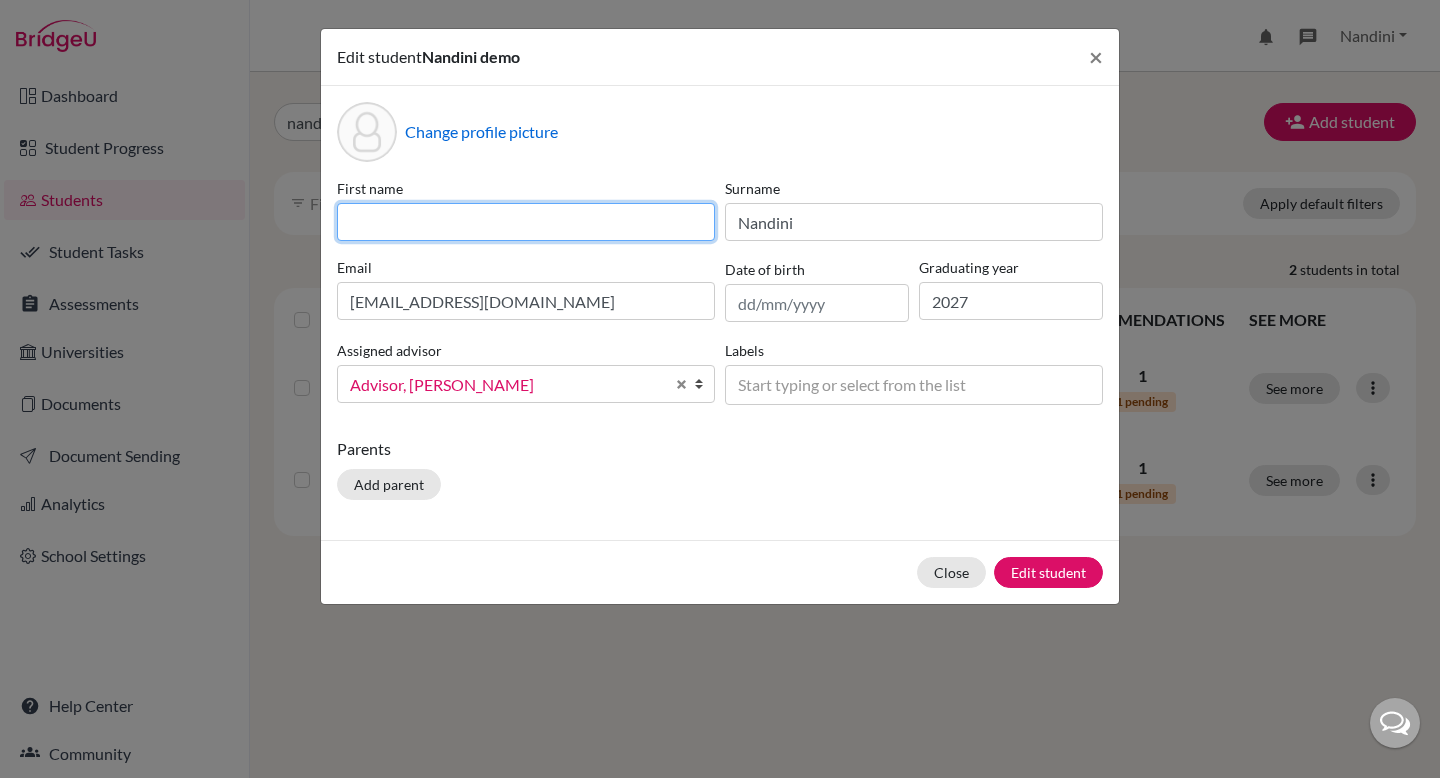paste on "Nandini" 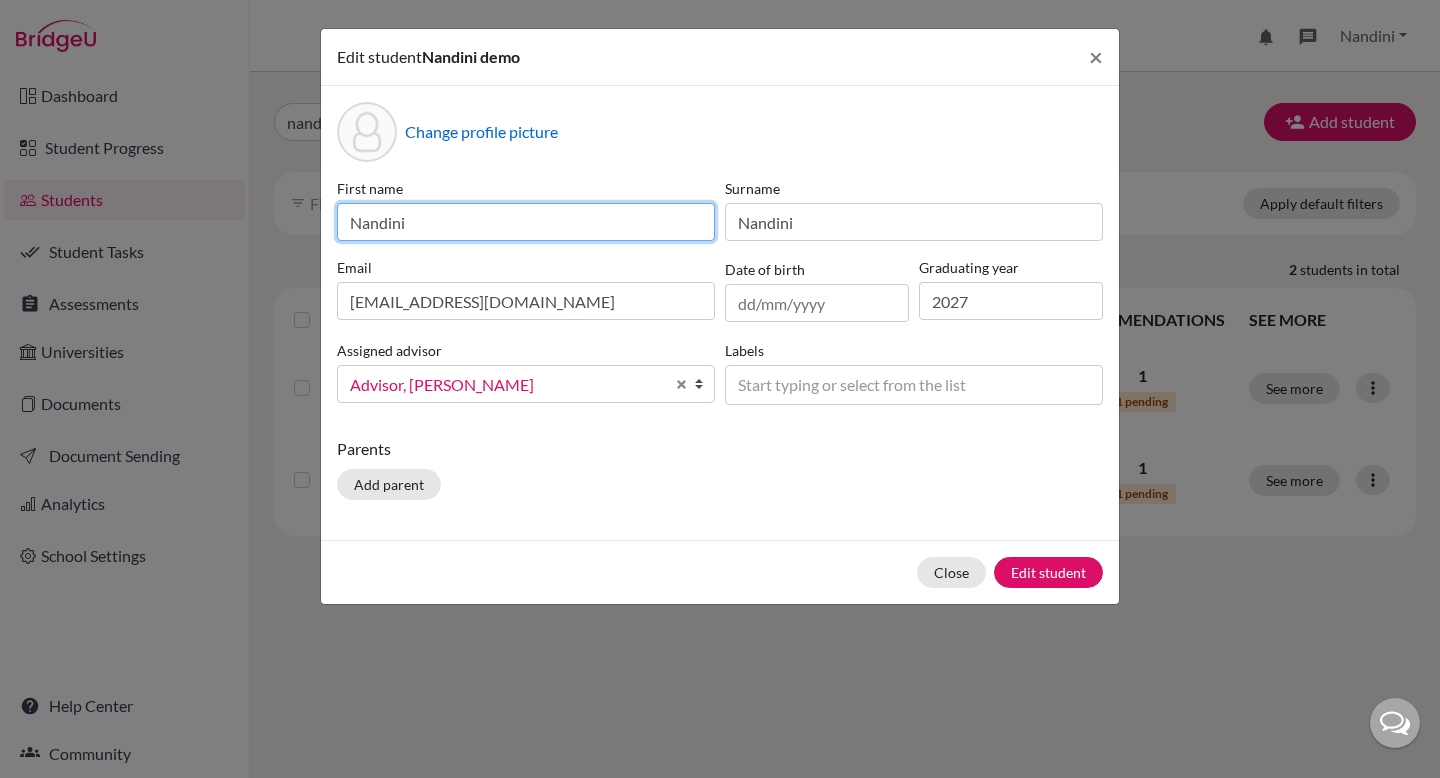type on "Nandini" 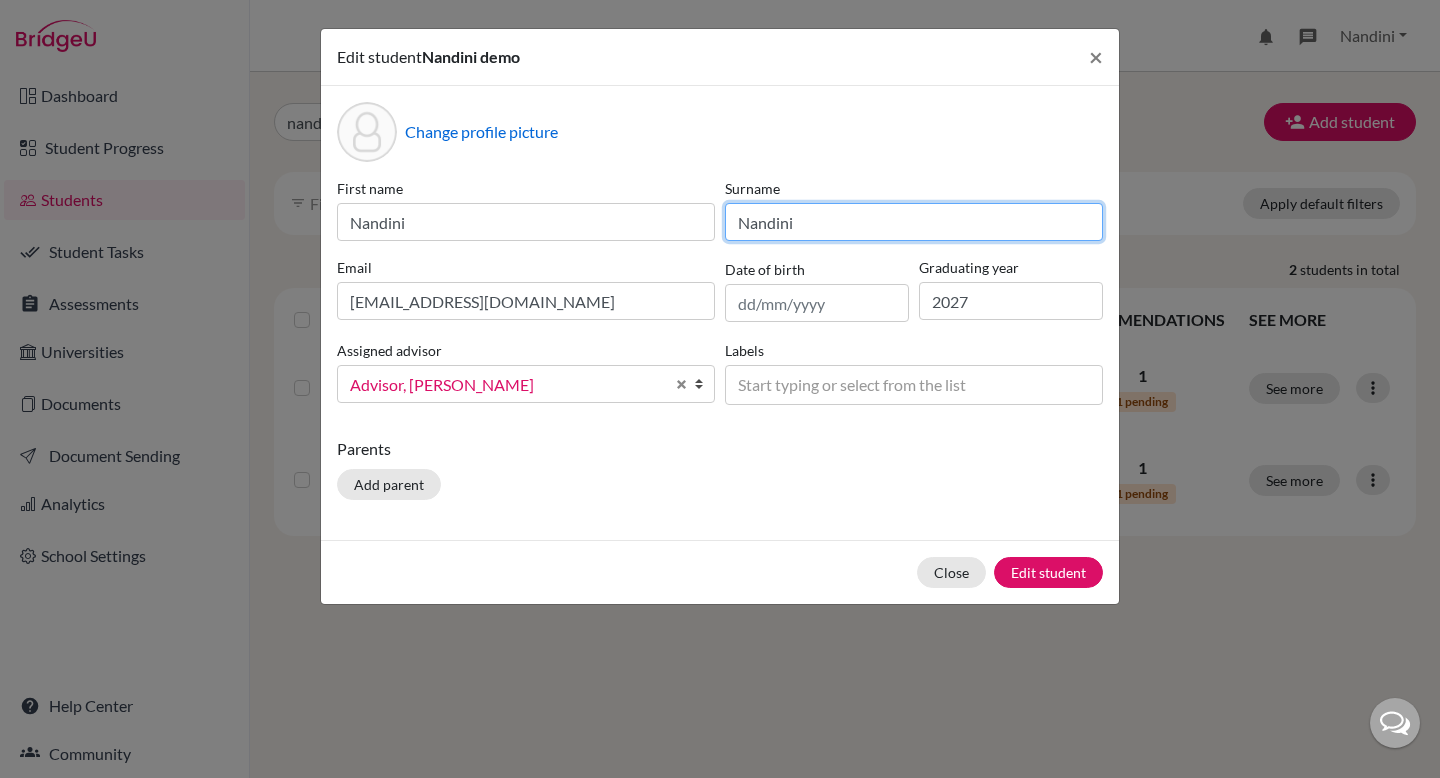 click on "Nandini" at bounding box center [914, 222] 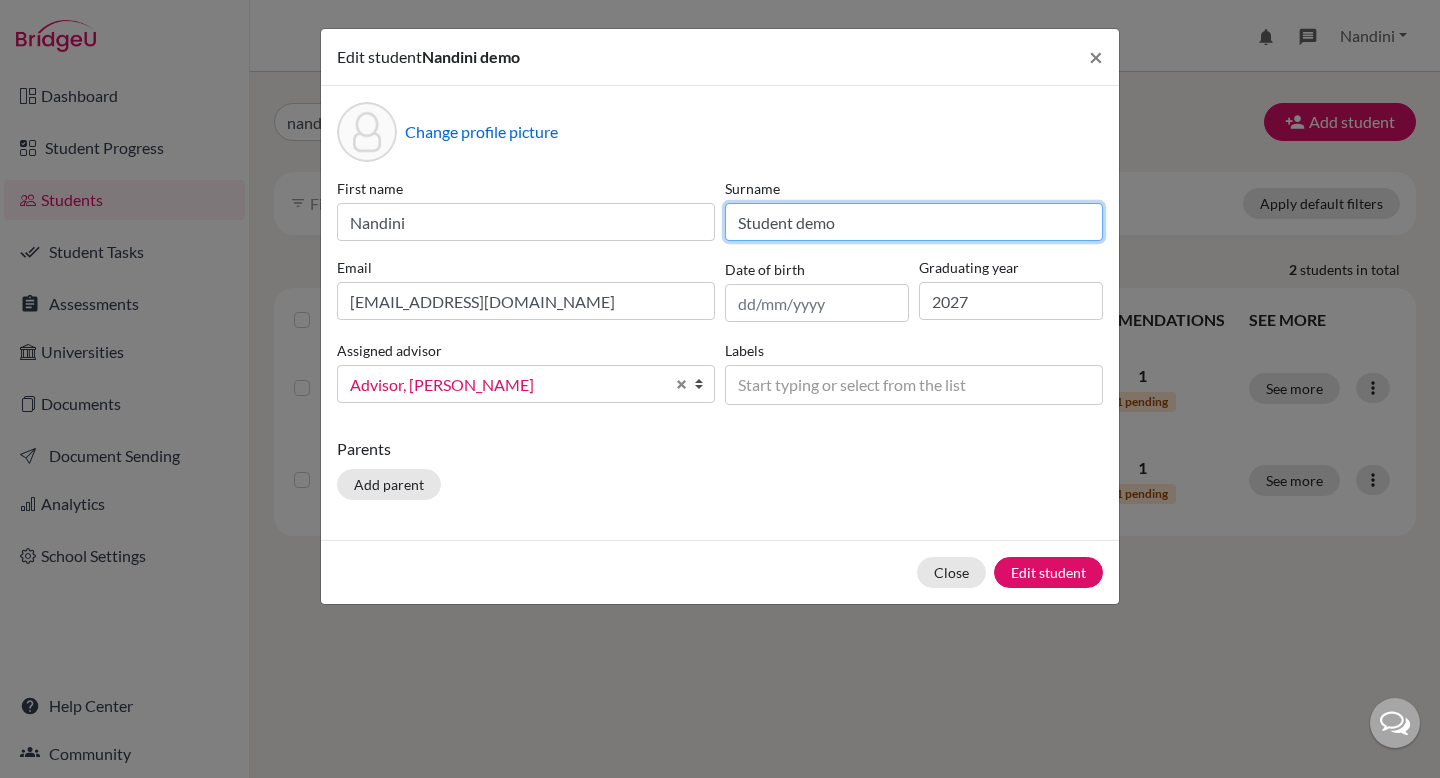 type on "Student demo" 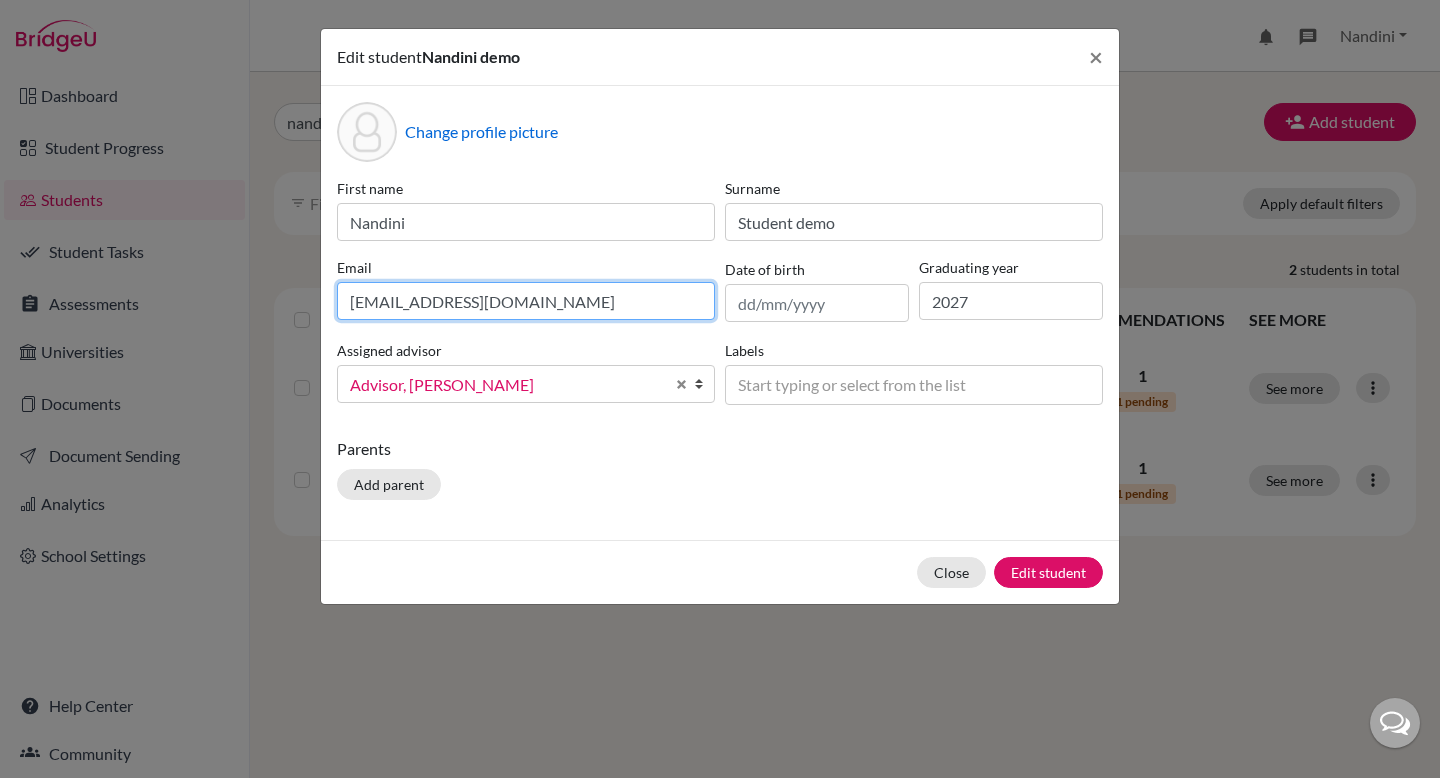 click on "nandini.gupta+student1@cialfo.com.sg" at bounding box center (526, 301) 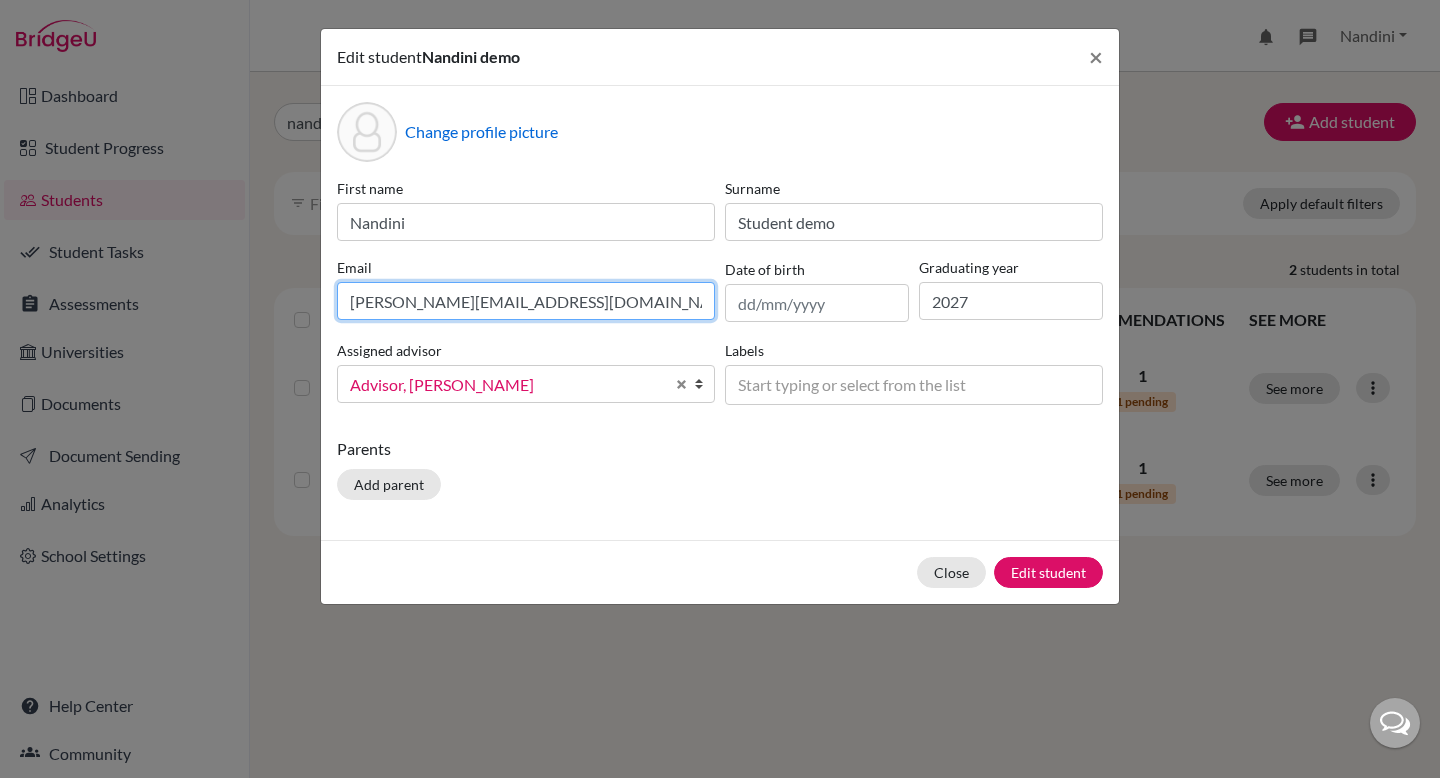 click on "nandini.gupta+student@cialfo.com.sg" at bounding box center (526, 301) 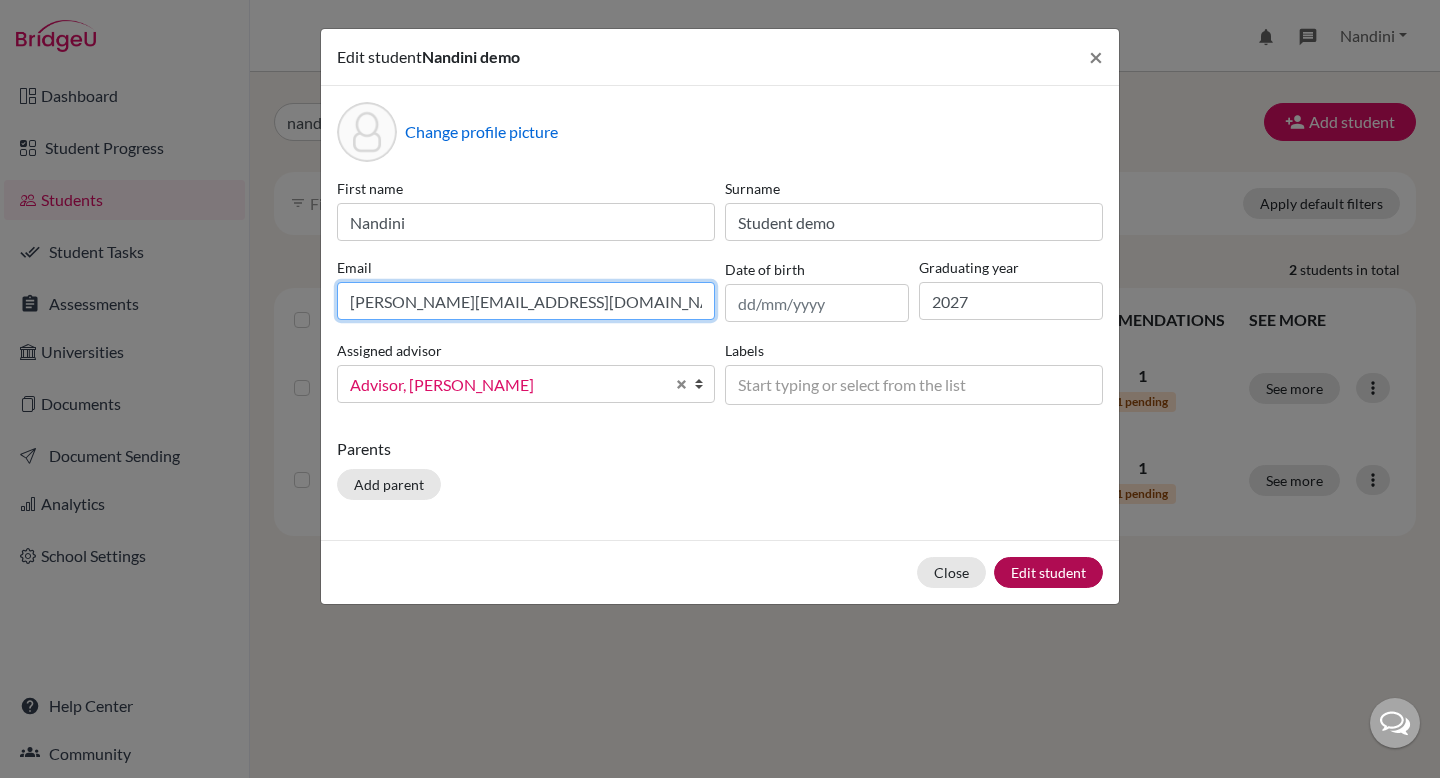 type on "nandini.gupta+demostudent@cialfo.com.sg" 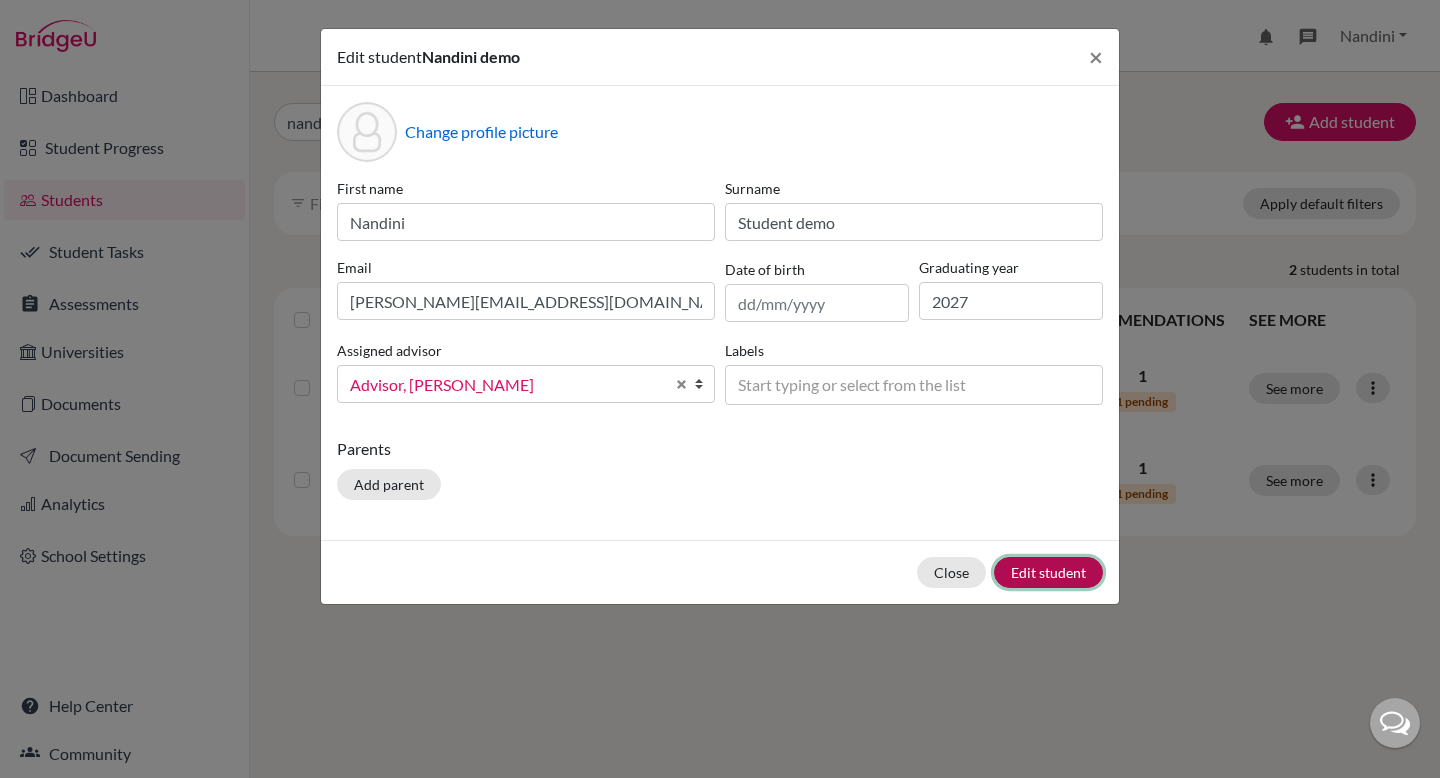 click on "Edit student" at bounding box center (1048, 572) 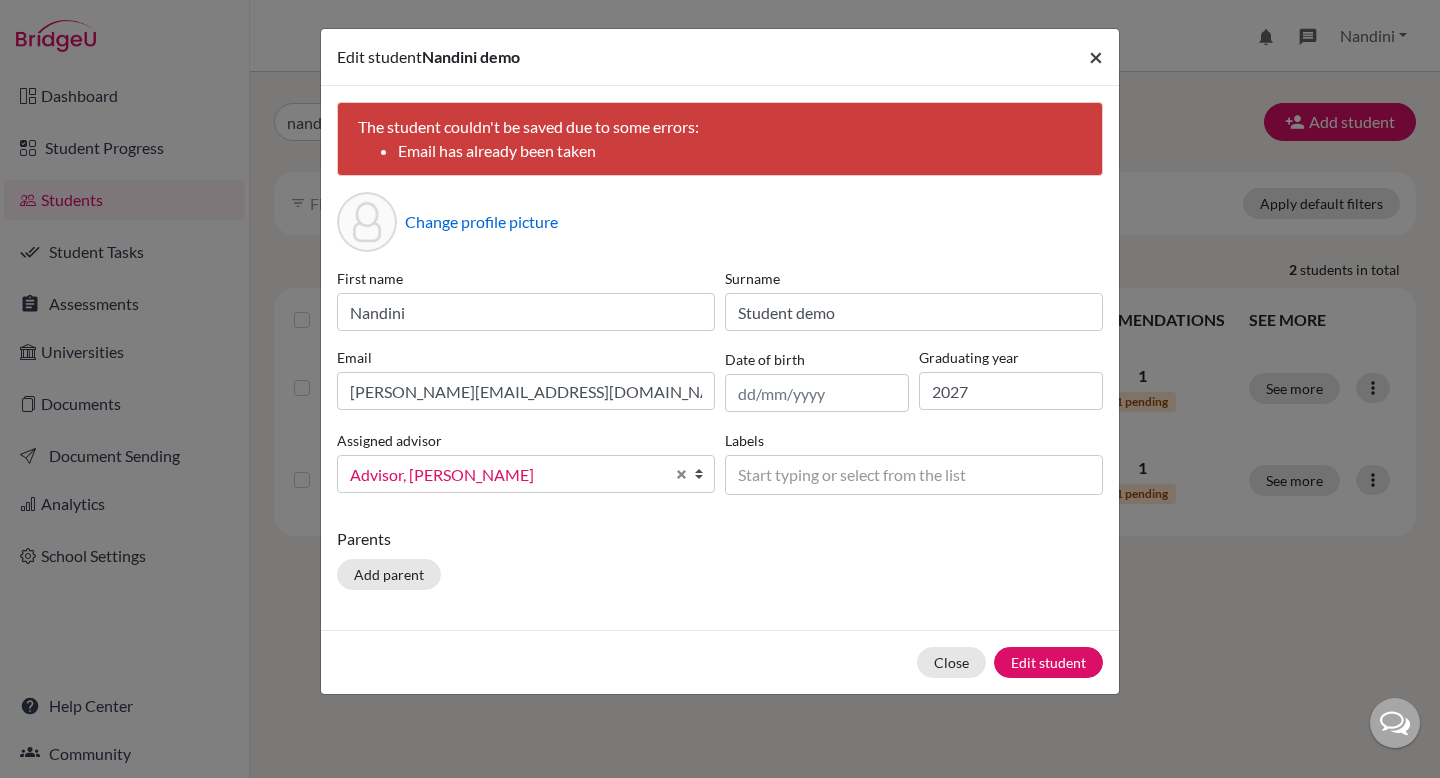 click on "×" at bounding box center (1096, 57) 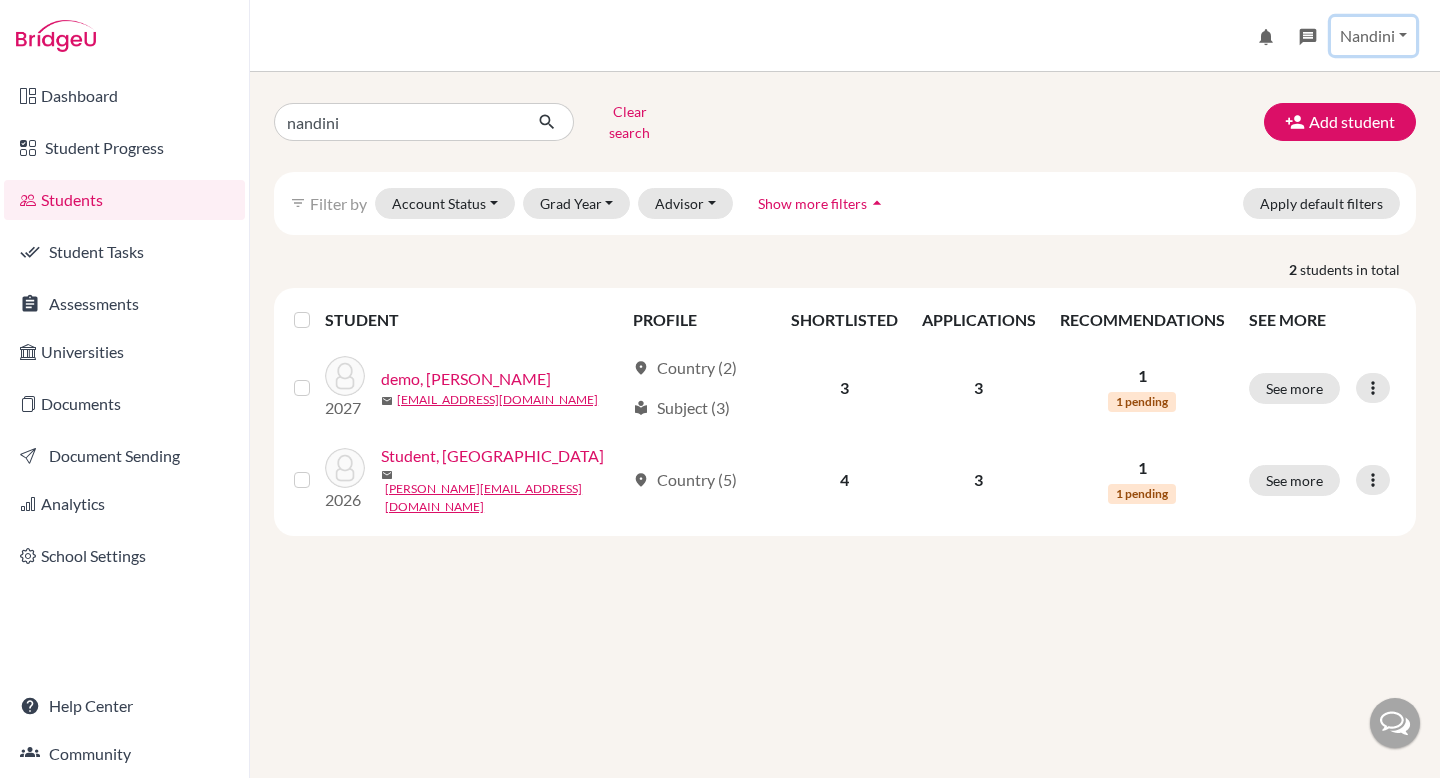 click on "Nandini" at bounding box center [1373, 36] 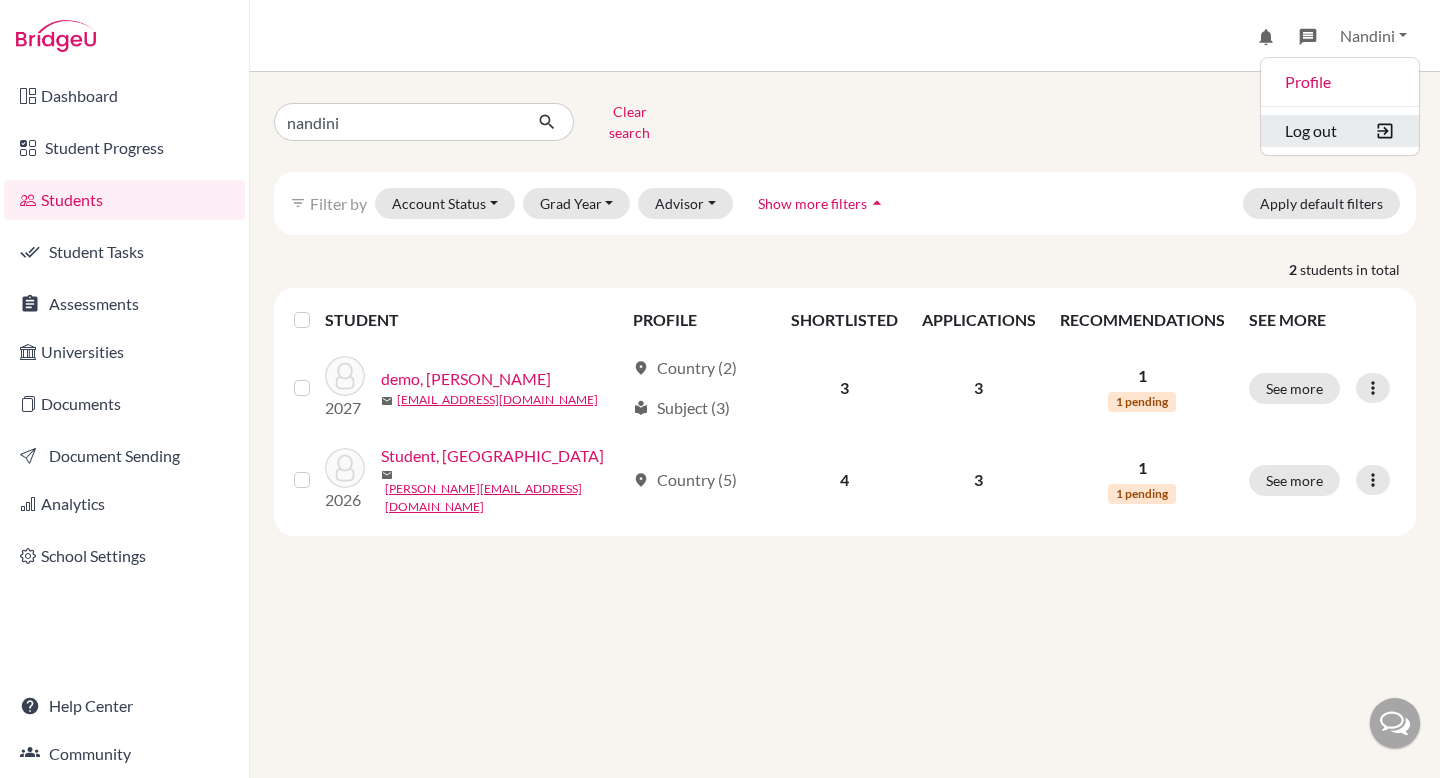 click on "Log out" at bounding box center (1340, 131) 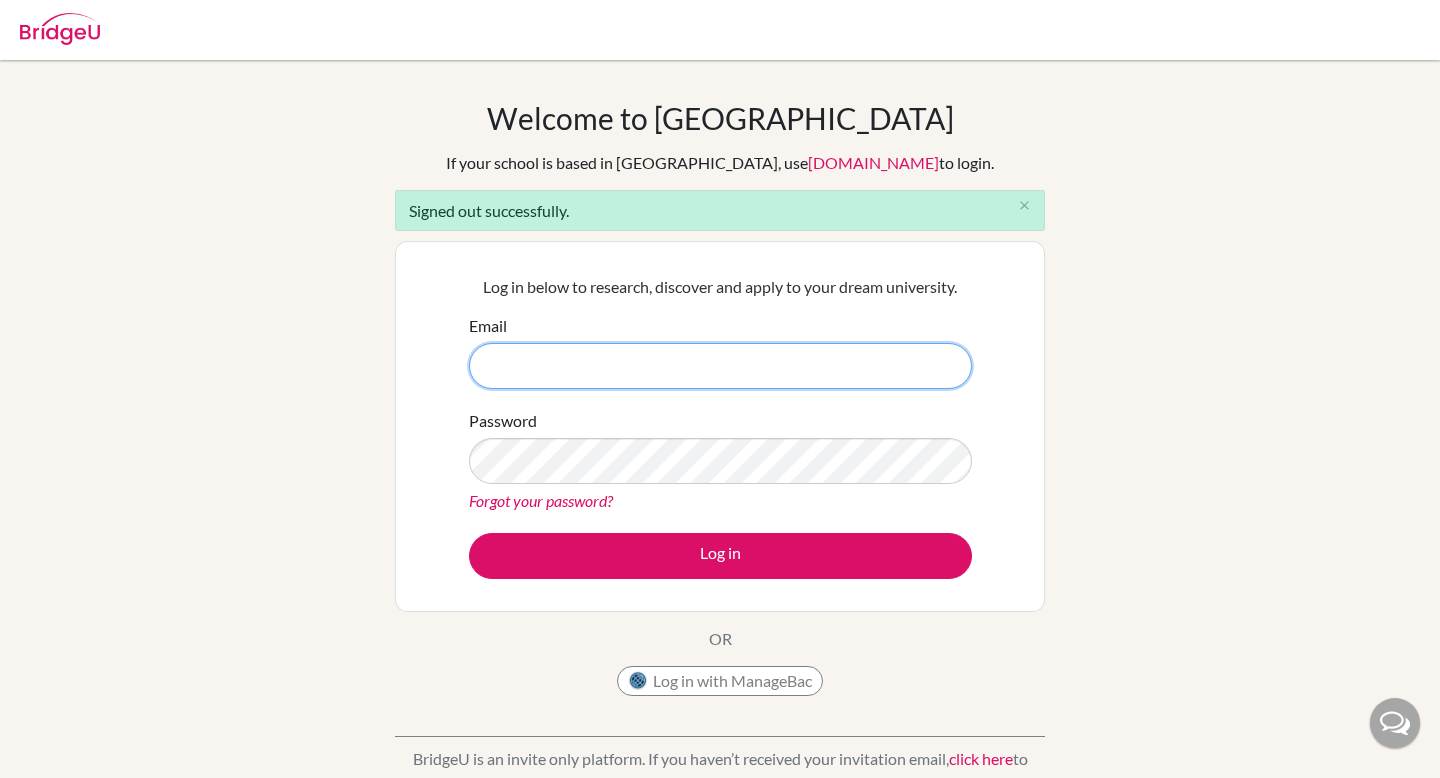 scroll, scrollTop: 0, scrollLeft: 0, axis: both 